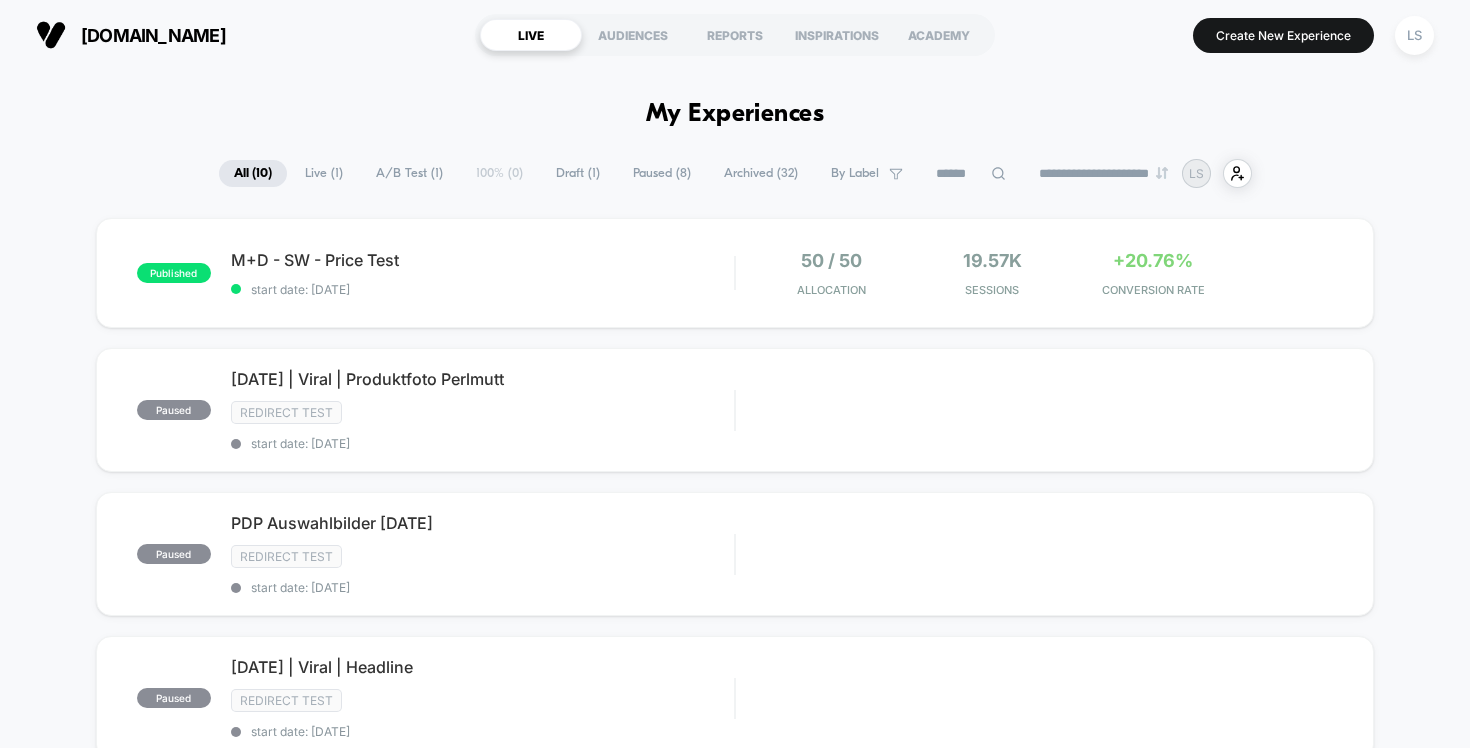 scroll, scrollTop: 0, scrollLeft: 0, axis: both 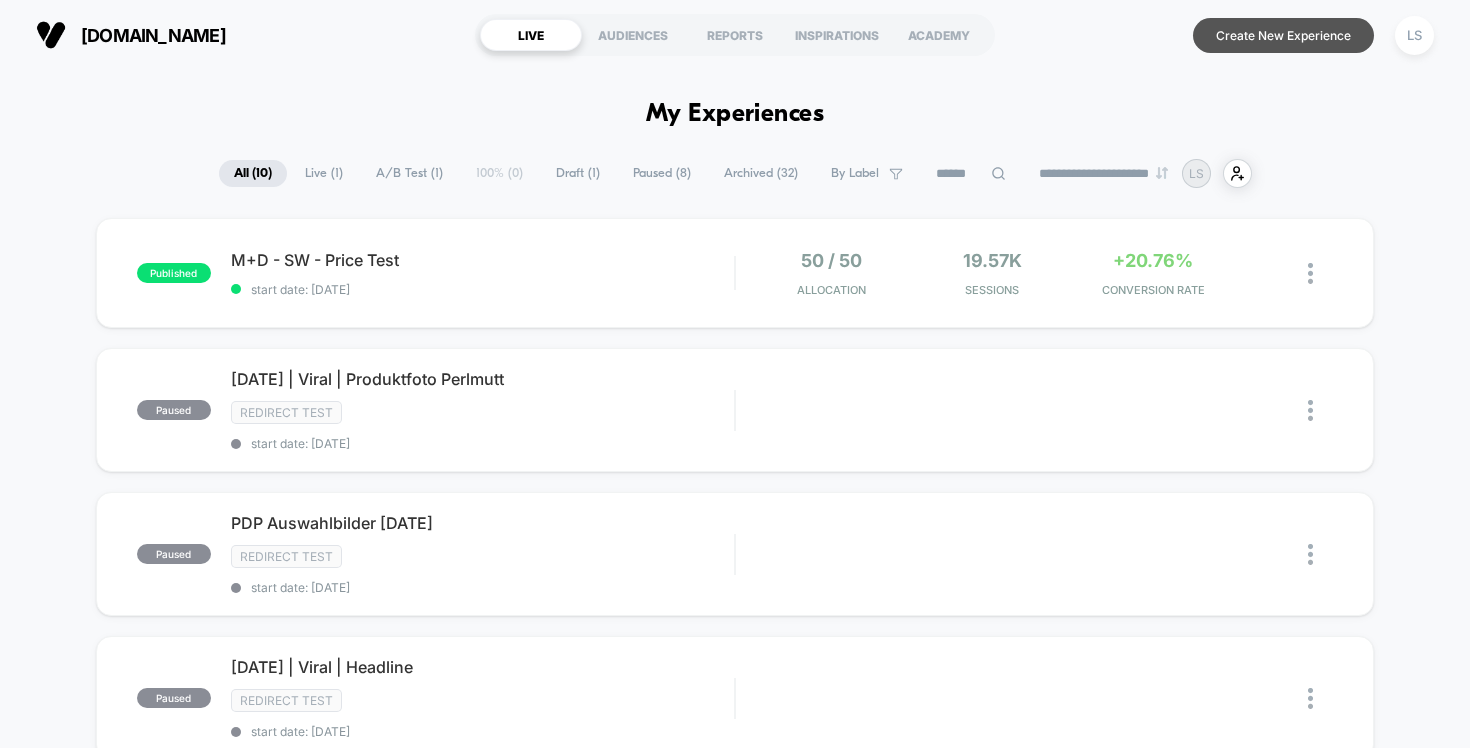 click on "Create New Experience" at bounding box center (1283, 35) 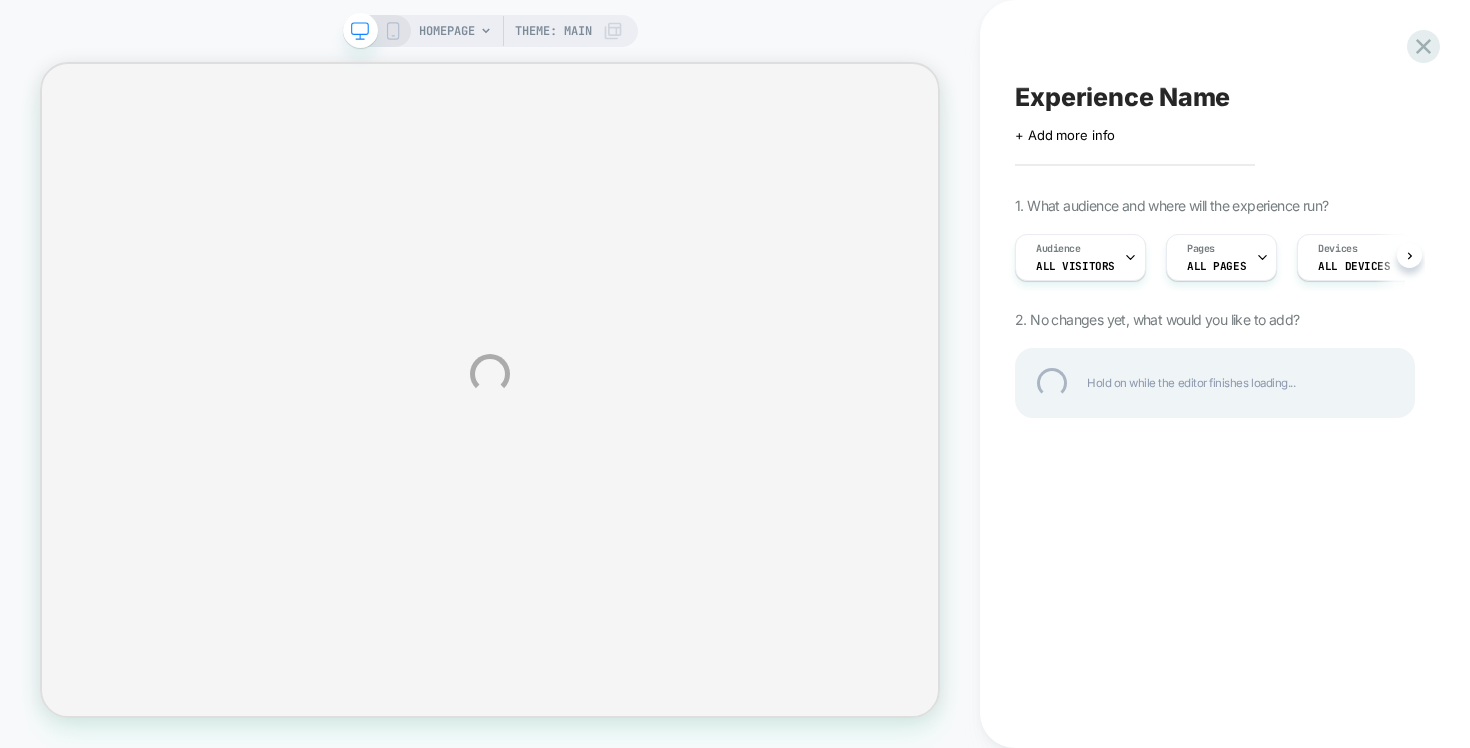 click on "Experience Name" at bounding box center [1215, 97] 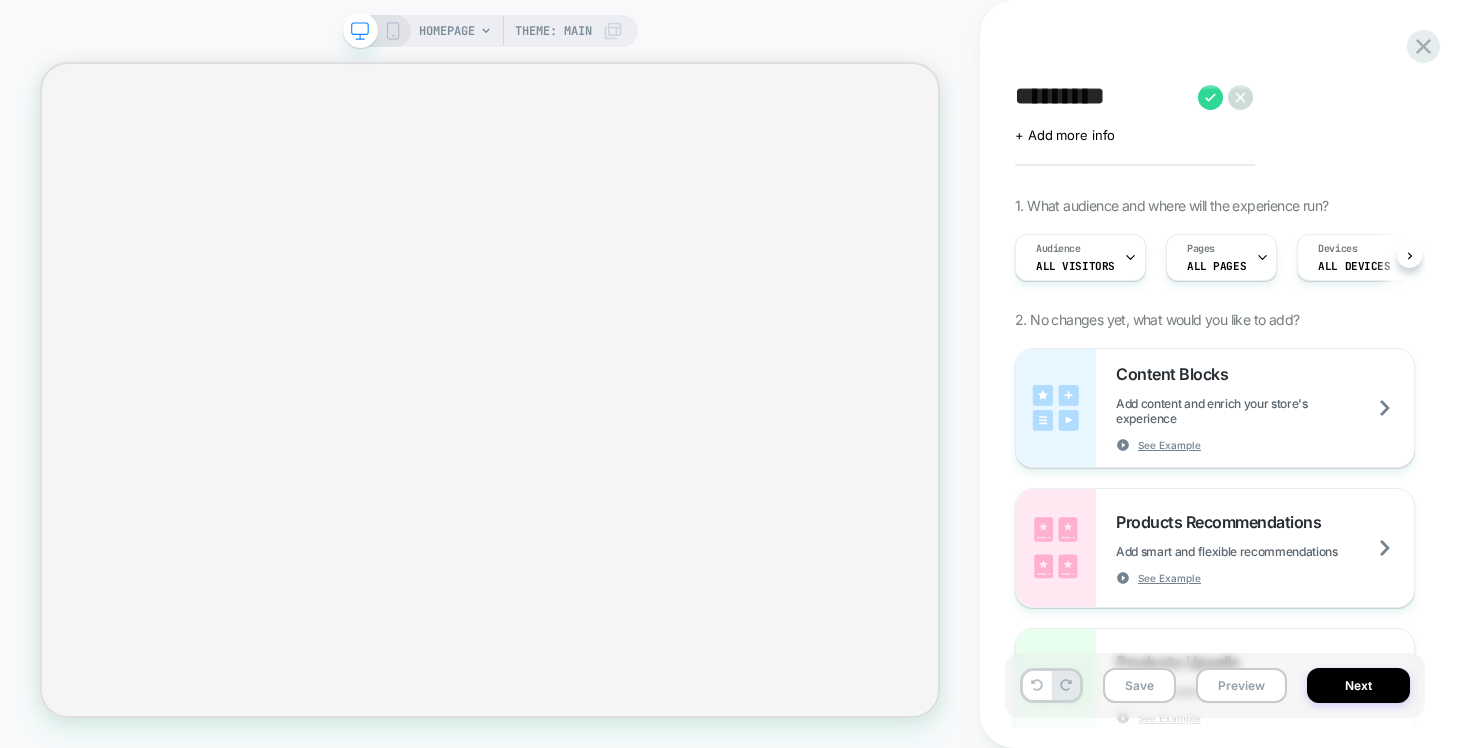 scroll, scrollTop: 0, scrollLeft: 1, axis: horizontal 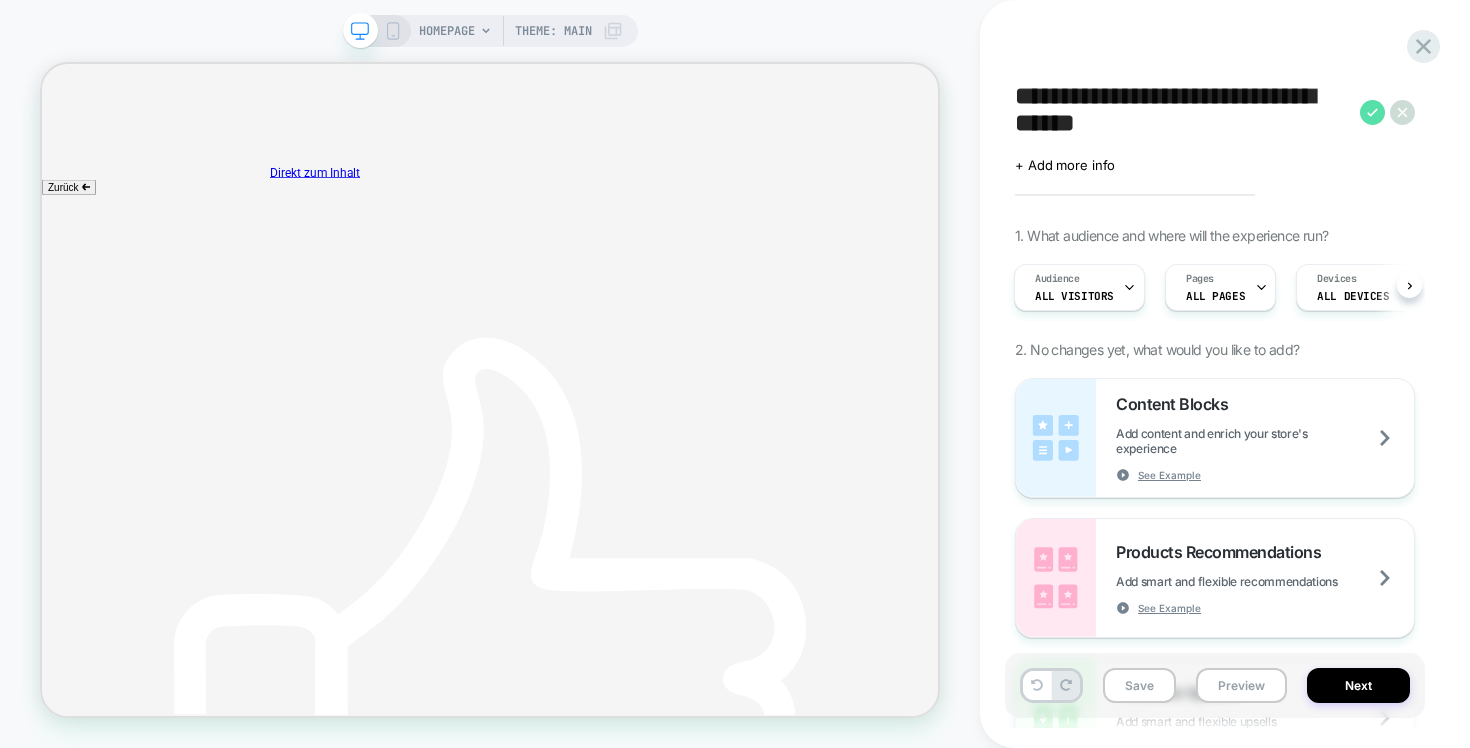 type on "**********" 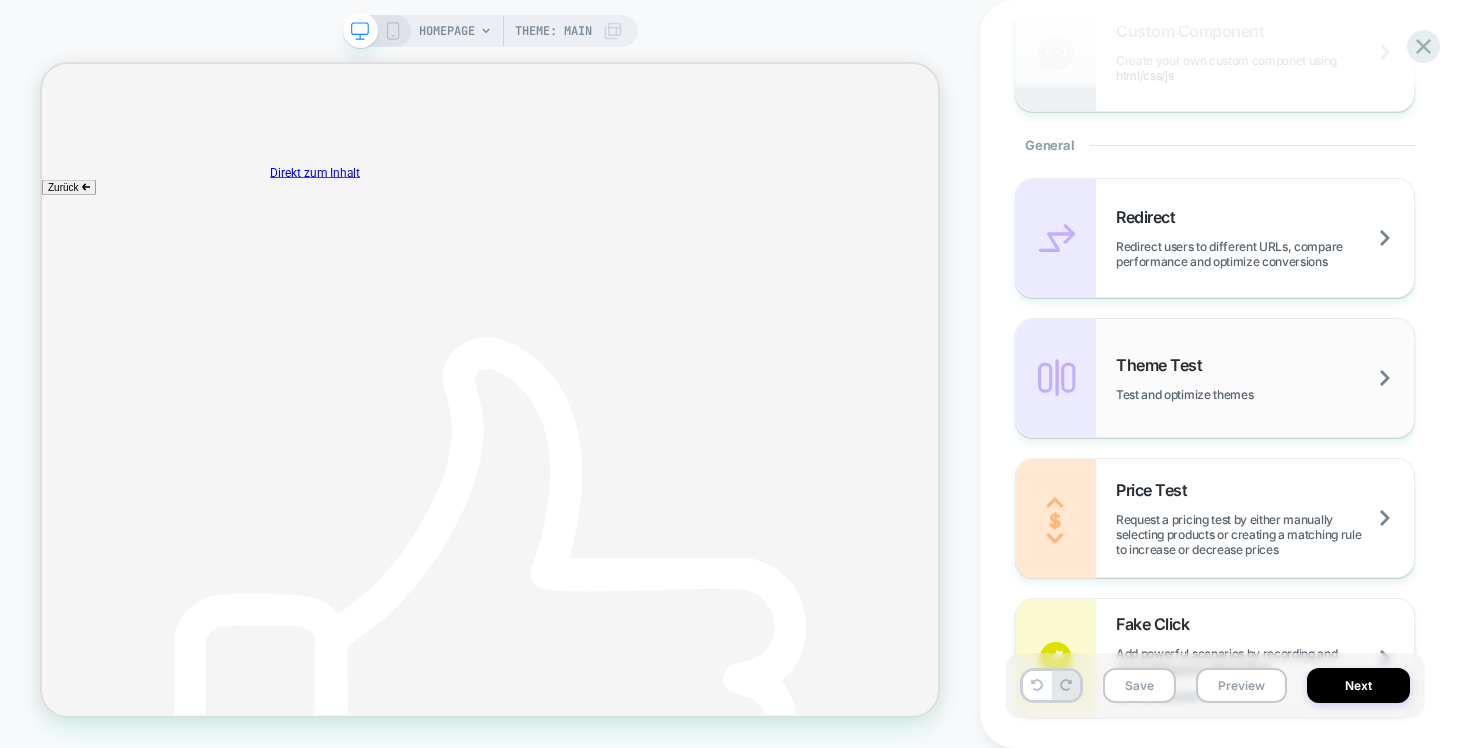 scroll, scrollTop: 752, scrollLeft: 0, axis: vertical 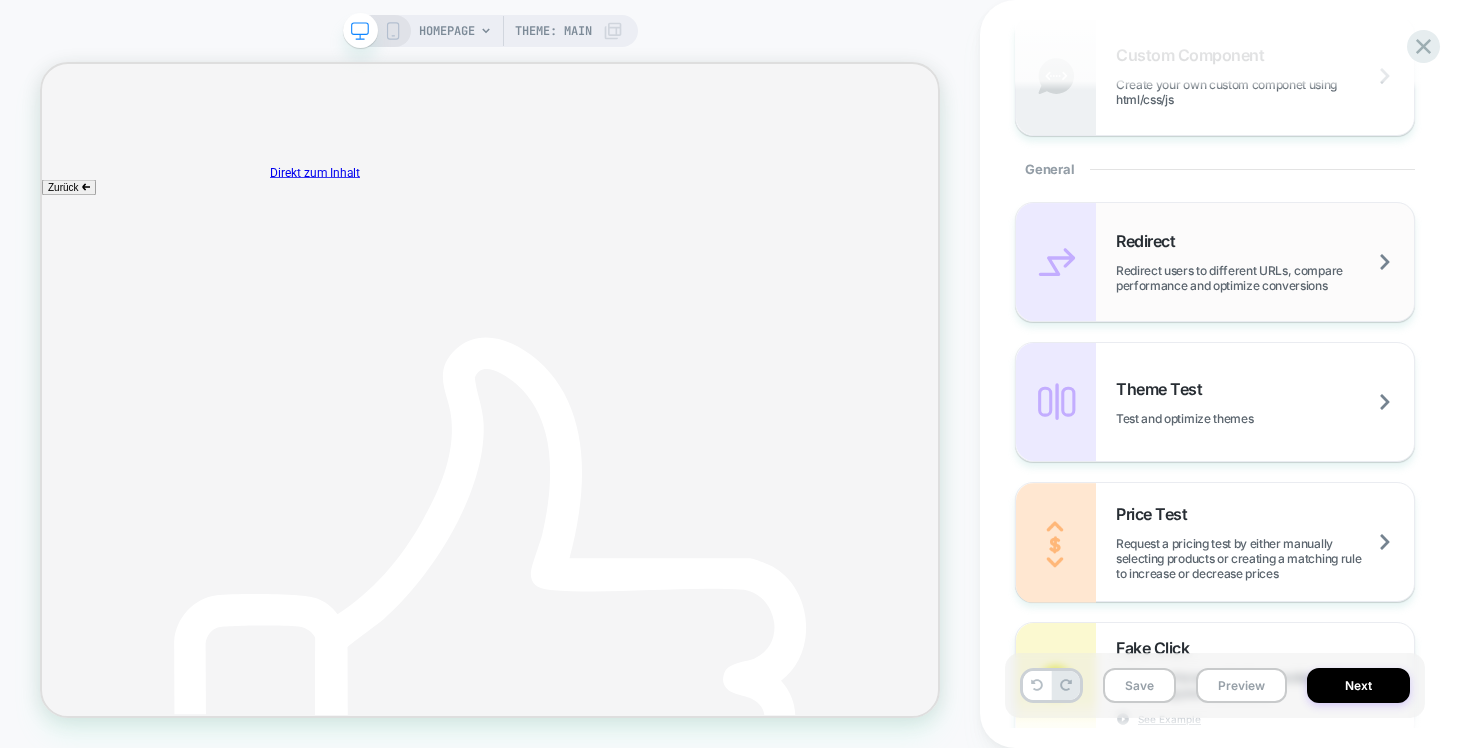 click on "Redirect Redirect users to different URLs, compare performance and optimize conversions" at bounding box center [1215, 262] 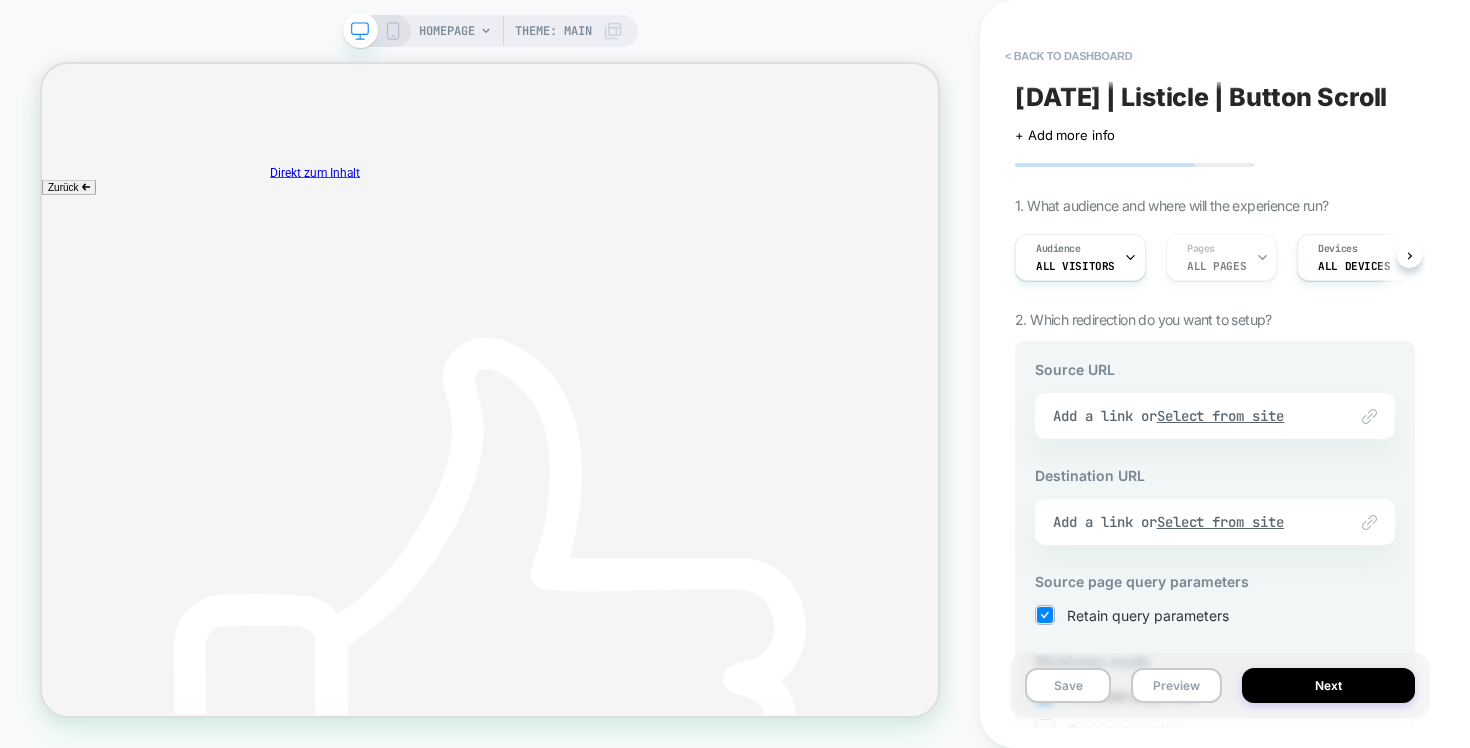 click on "Link to Add a link or  Select from site" at bounding box center [1215, 416] 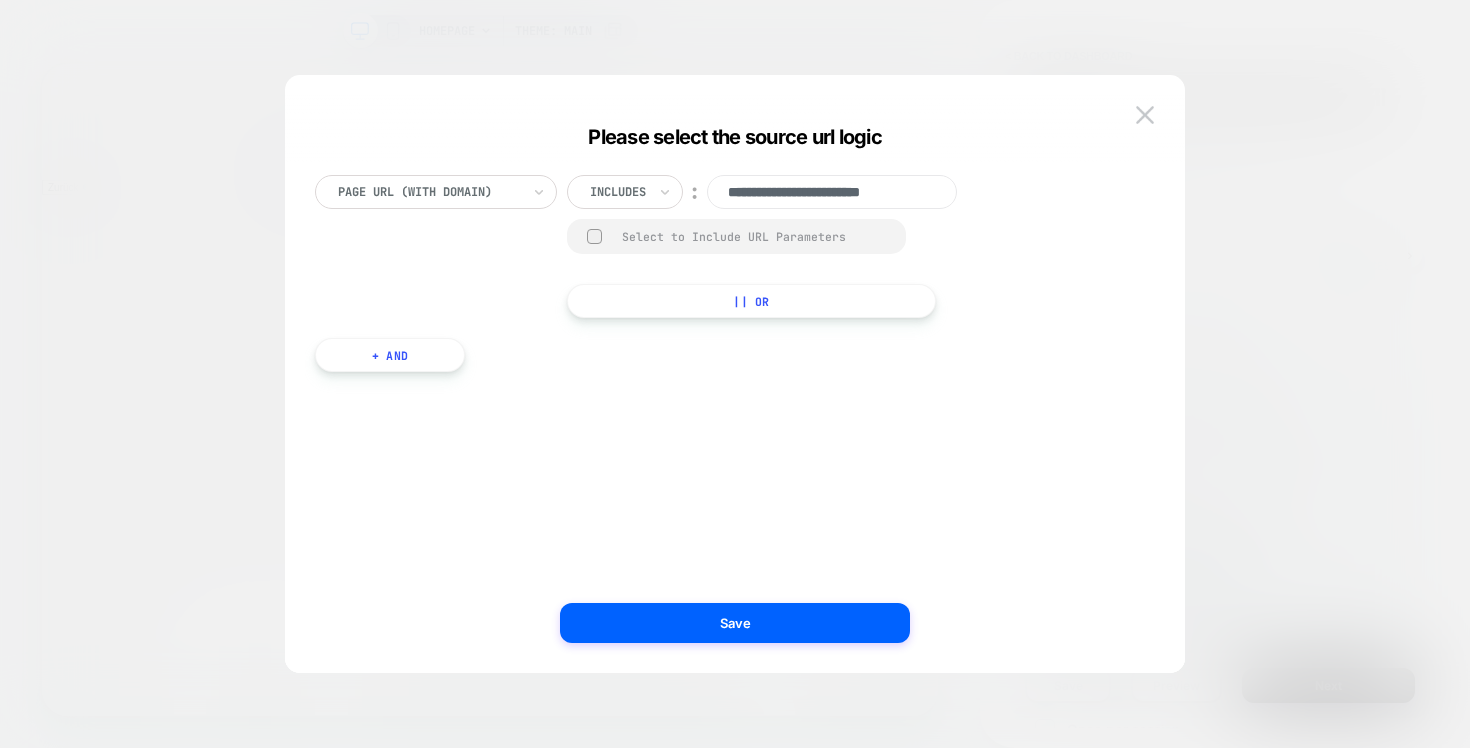 scroll, scrollTop: 0, scrollLeft: 11, axis: horizontal 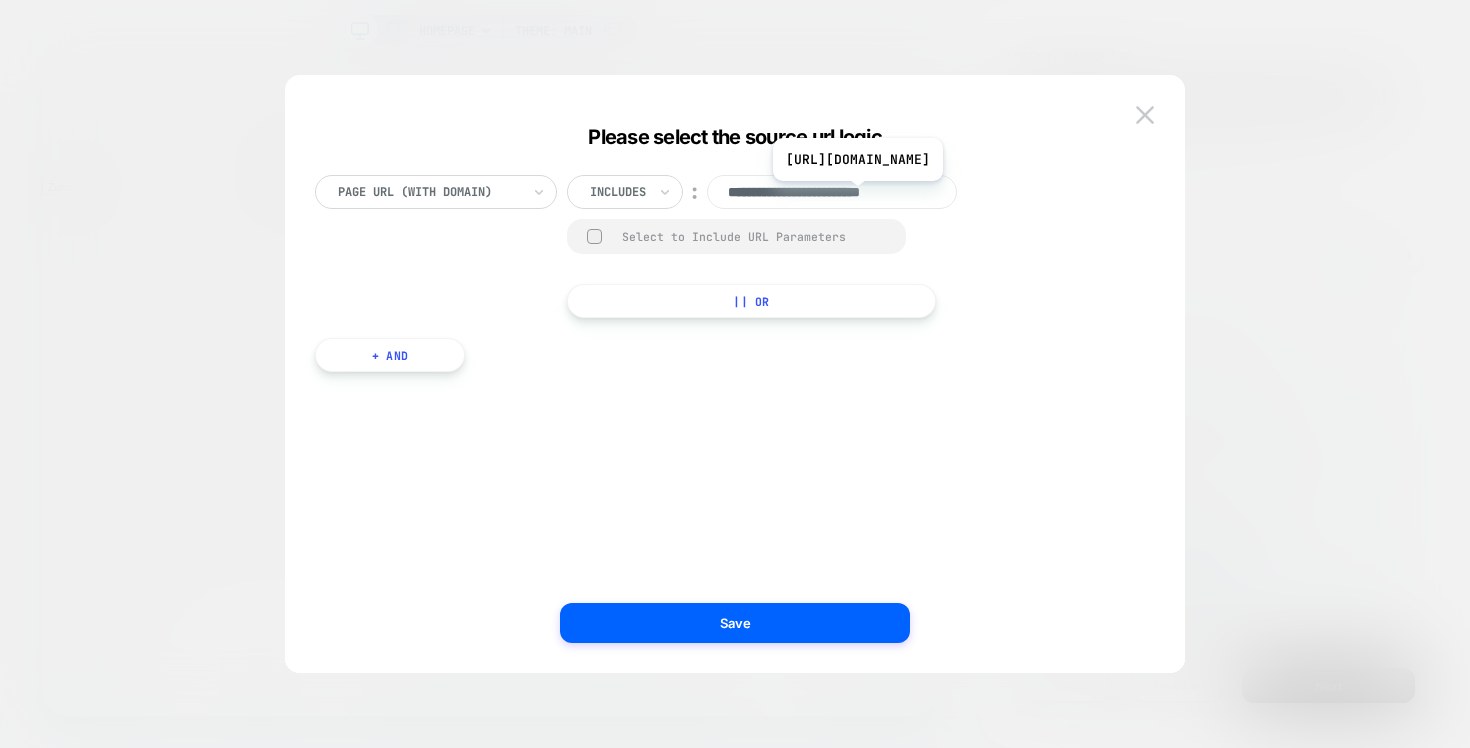 click on "**********" at bounding box center [832, 192] 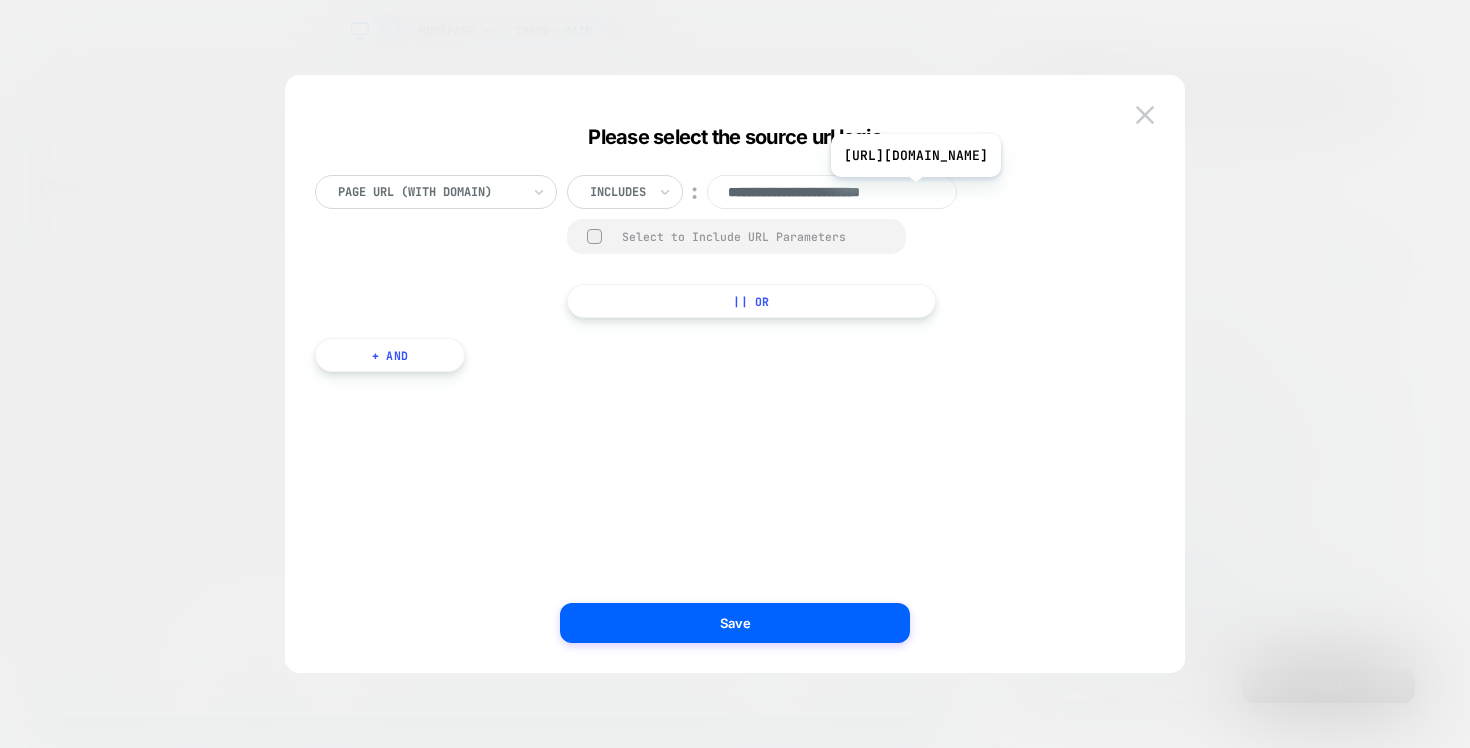 click on "**********" at bounding box center (832, 192) 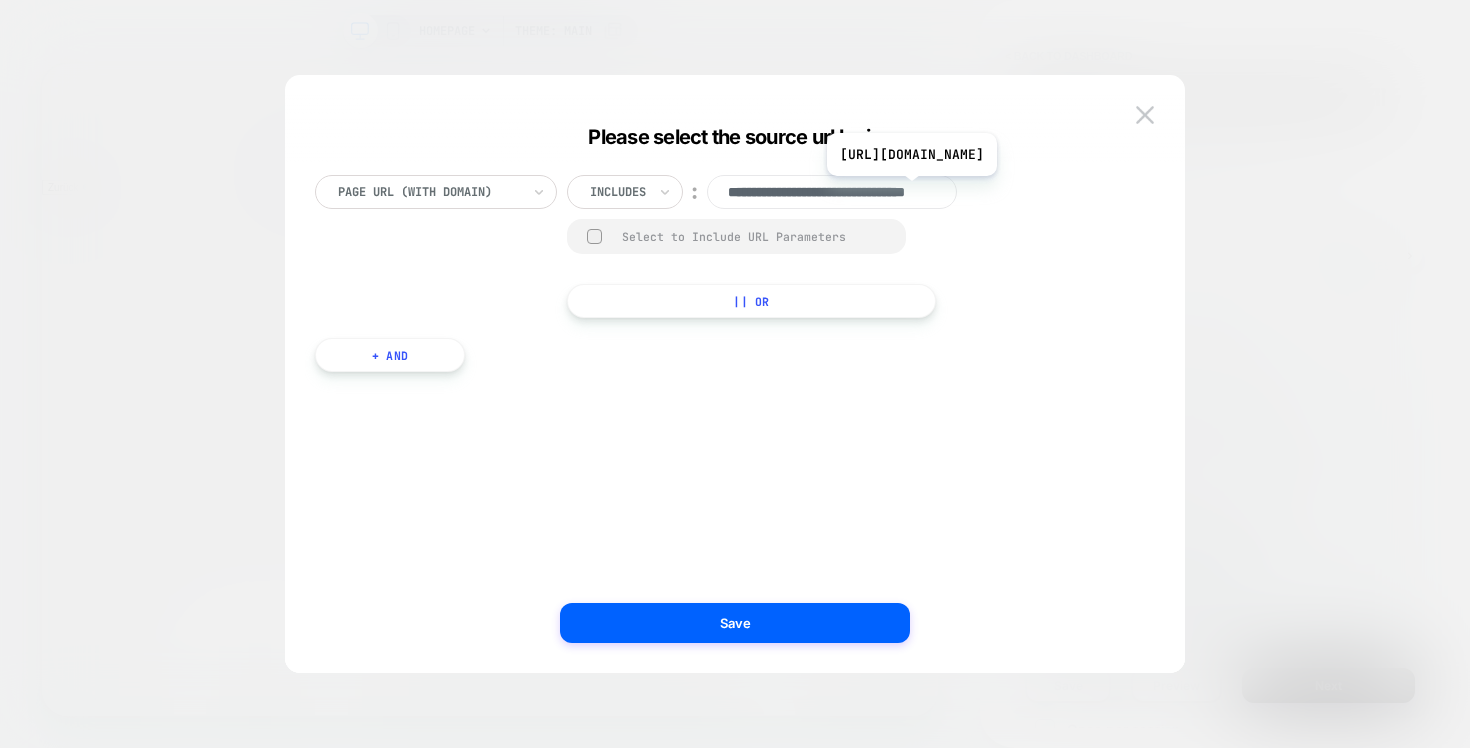 scroll, scrollTop: 0, scrollLeft: 87, axis: horizontal 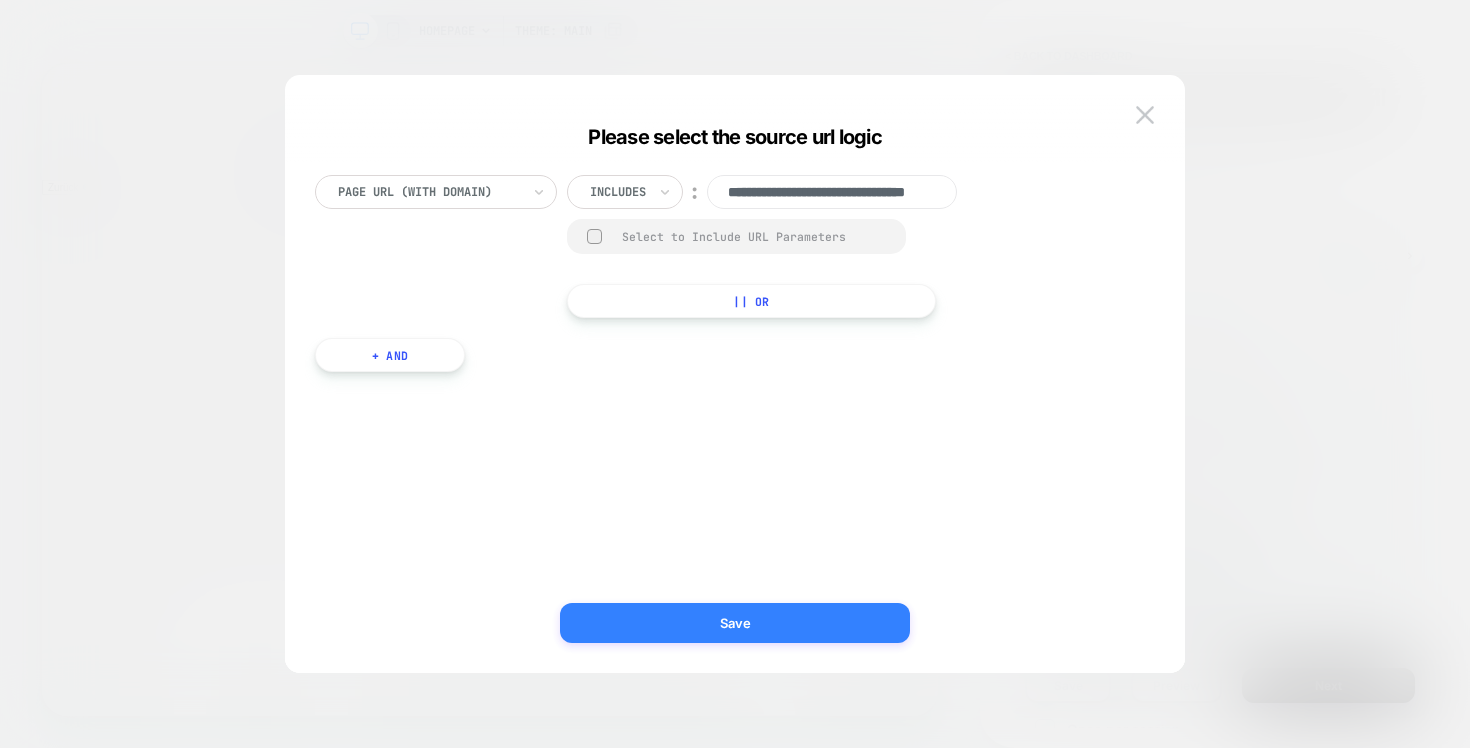type on "**********" 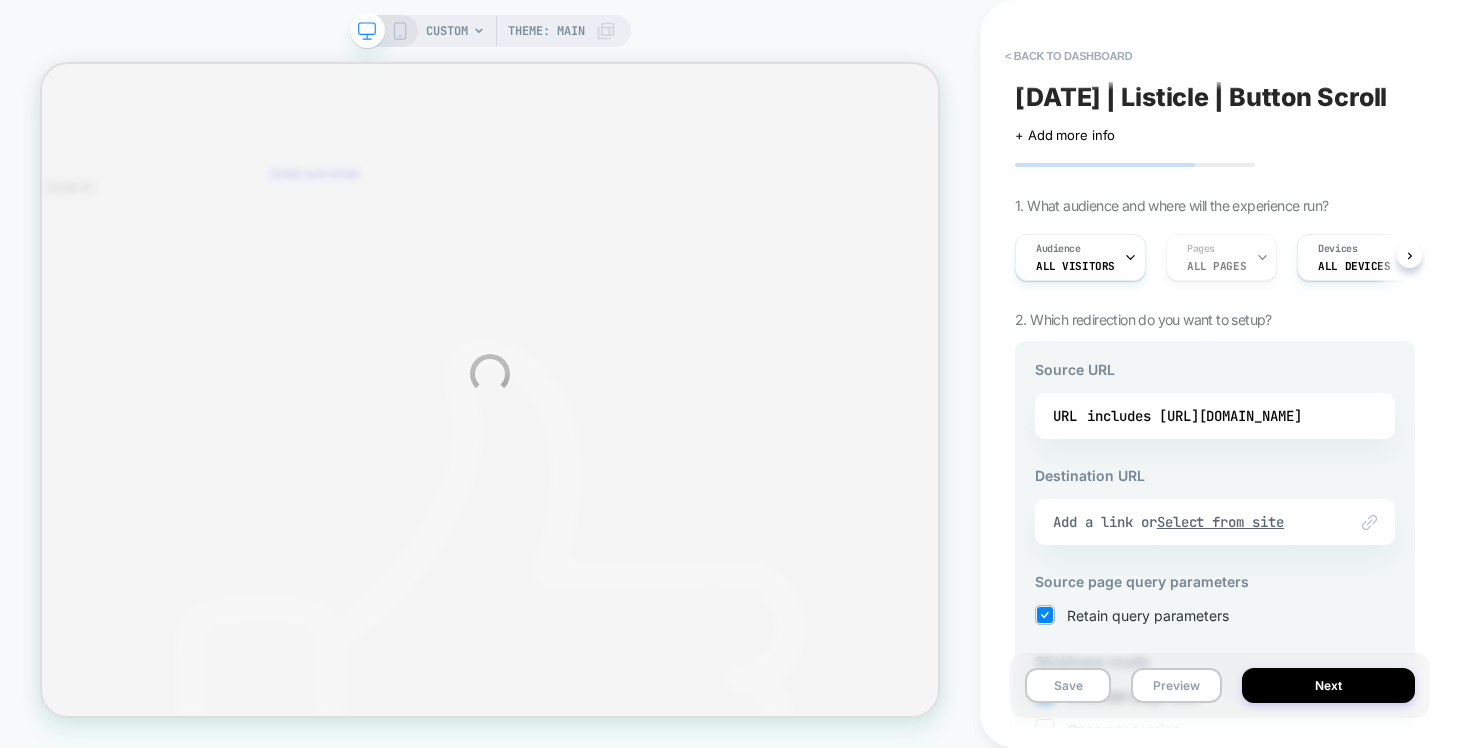 click on "CUSTOM Theme: MAIN < back to dashboard [DATE] | Listicle | Button Scroll  Click to edit experience details + Add more info 1. What audience and where will the experience run? Audience All Visitors Pages ALL PAGES Devices ALL DEVICES Trigger Page Load 2. Which redirection do you want to setup? Source URL URL   includes   [URL][DOMAIN_NAME] Destination URL Link to Add a link or  Select from site Source page query parameters Retain query parameters Stickiness mode Once per page load Once per session Once per user * Note that customers who reach the source URL will automatically be redirected to the destination URL, so we will override & disable the general page targeting of the experiment Save Preview Next" at bounding box center (735, 374) 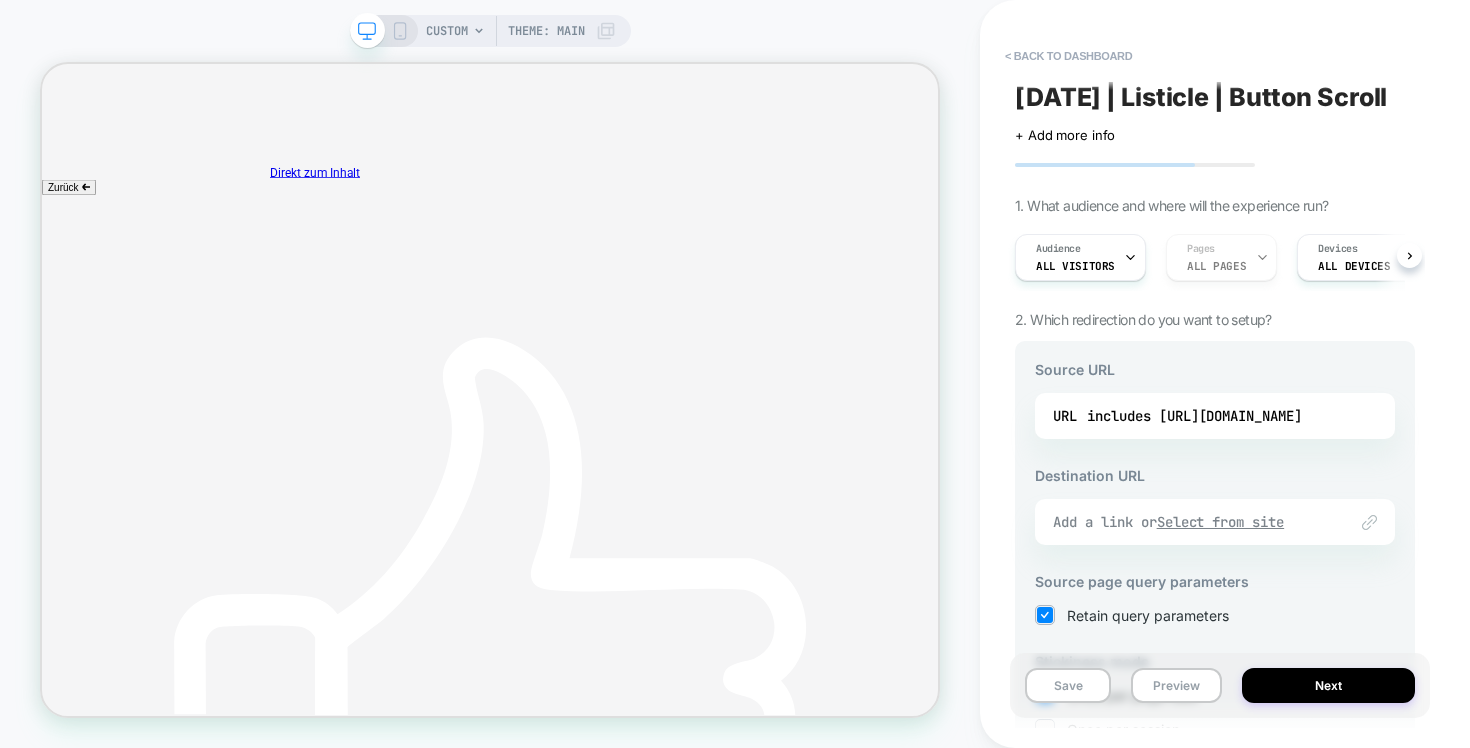 click on "Select from site" at bounding box center (1221, 522) 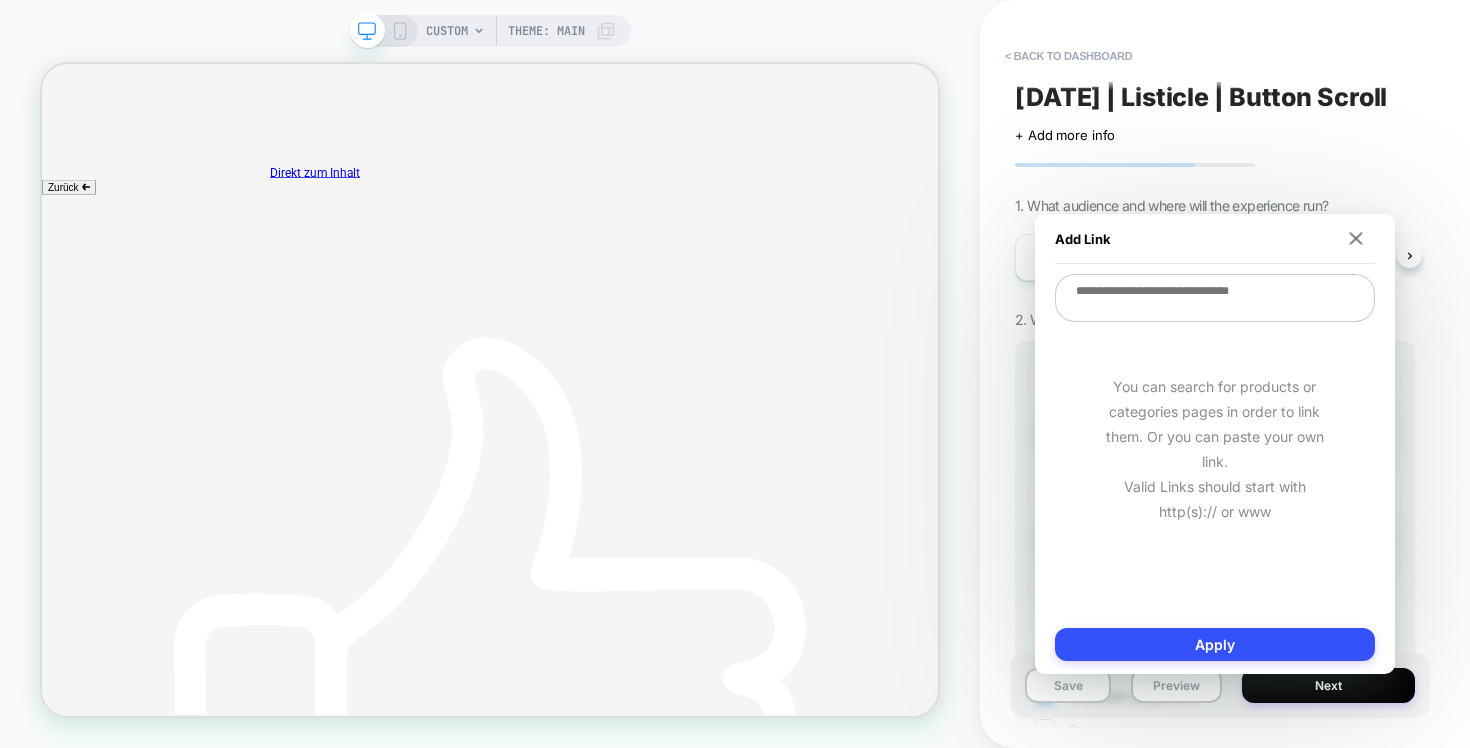 click at bounding box center [1215, 298] 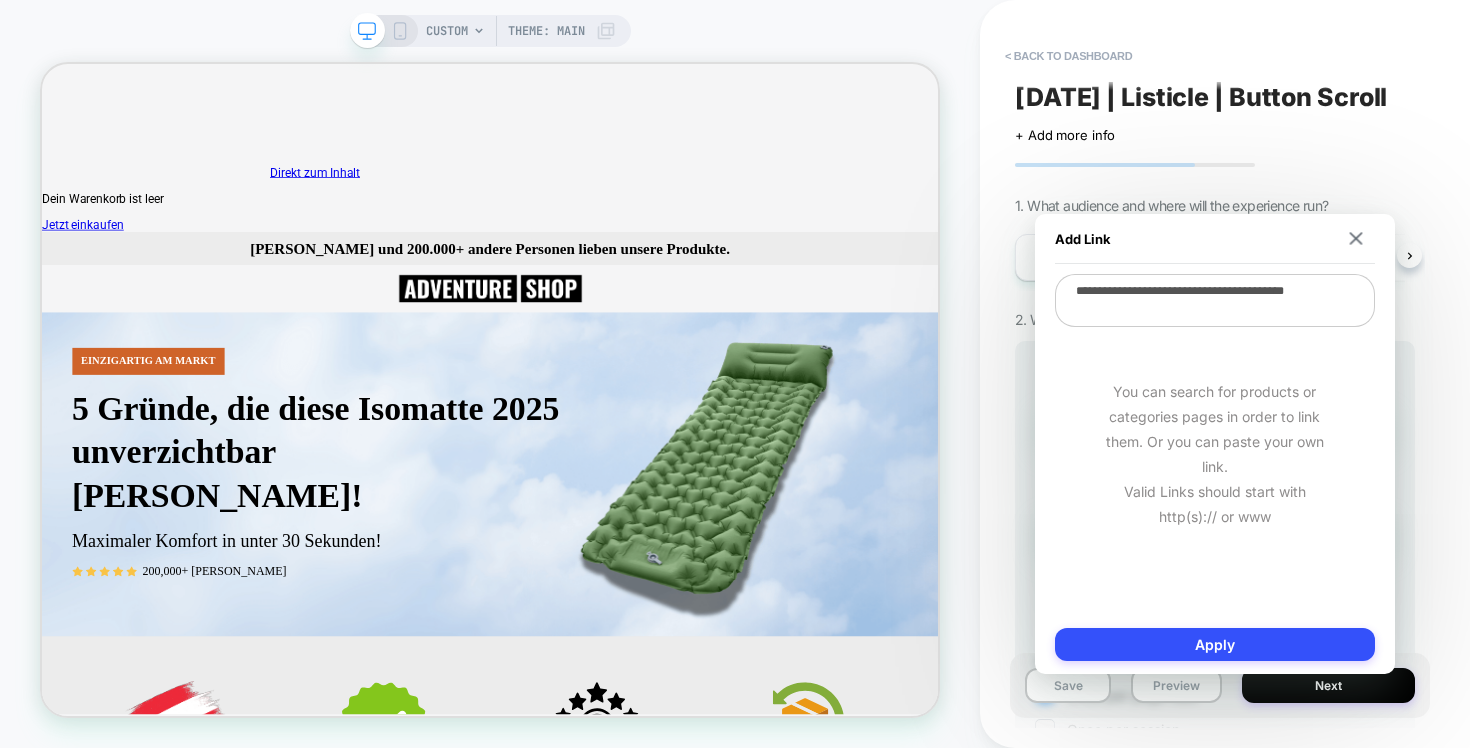 scroll, scrollTop: 0, scrollLeft: 0, axis: both 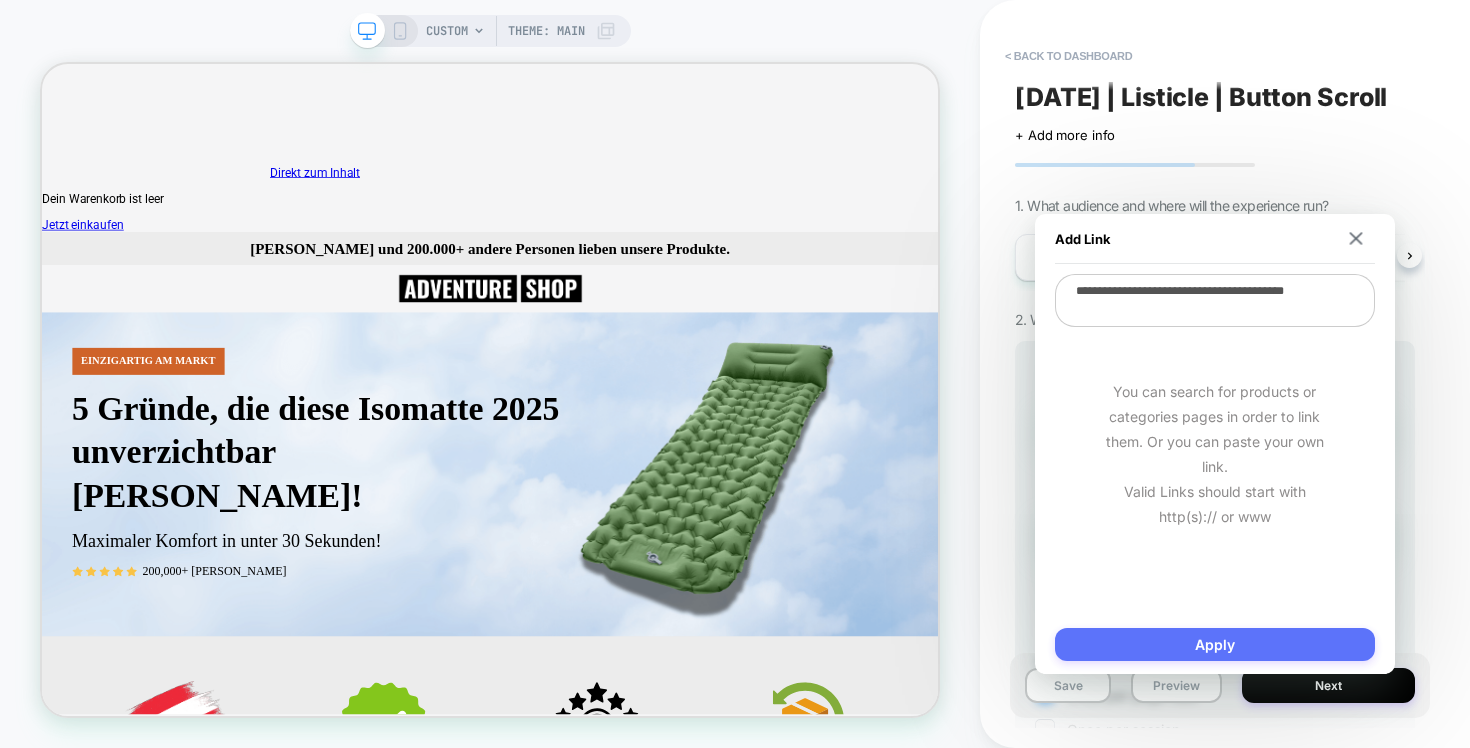 type on "**********" 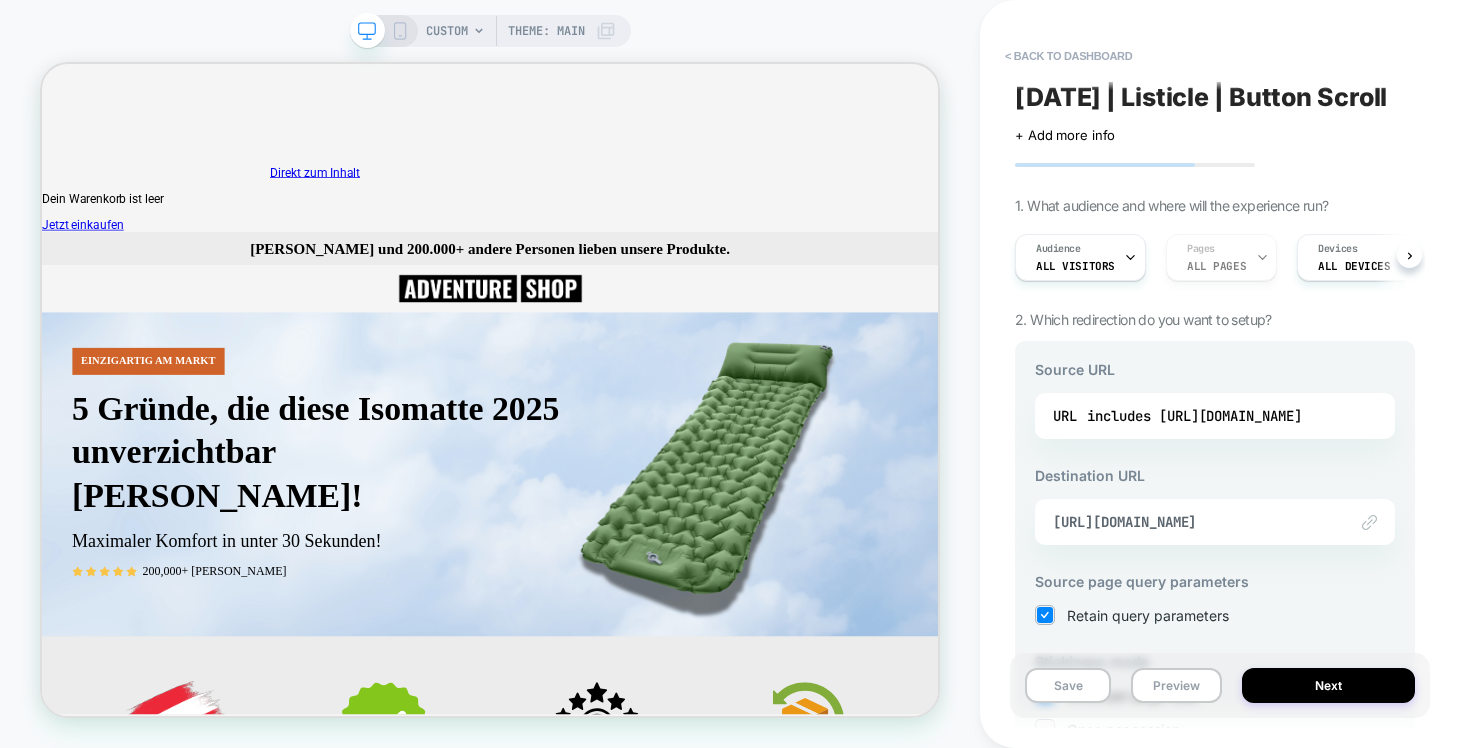 click on "< back to dashboard [DATE] | Listicle | Button Scroll  Click to edit experience details + Add more info 1. What audience and where will the experience run? Audience All Visitors Pages ALL PAGES Devices ALL DEVICES Trigger Page Load 2. Which redirection do you want to setup? Source URL URL   includes   [URL][DOMAIN_NAME] Destination URL Link to [URL][DOMAIN_NAME] Source page query parameters Retain query parameters Stickiness mode Once per page load Once per session Once per user * Note that customers who reach the source URL will automatically be redirected to the destination URL, so we will override & disable the general page targeting of the experiment Save Preview Next" at bounding box center (1225, 374) 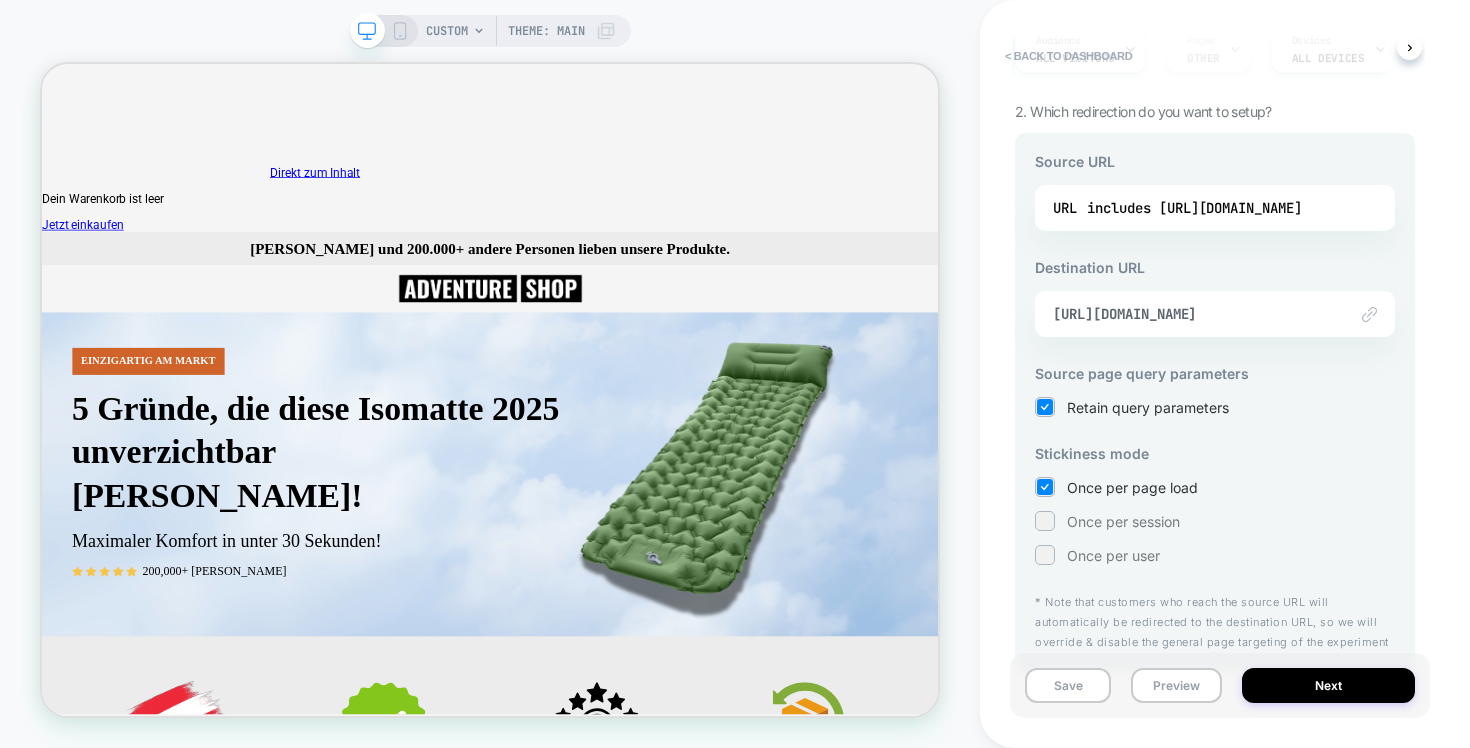 scroll, scrollTop: 232, scrollLeft: 0, axis: vertical 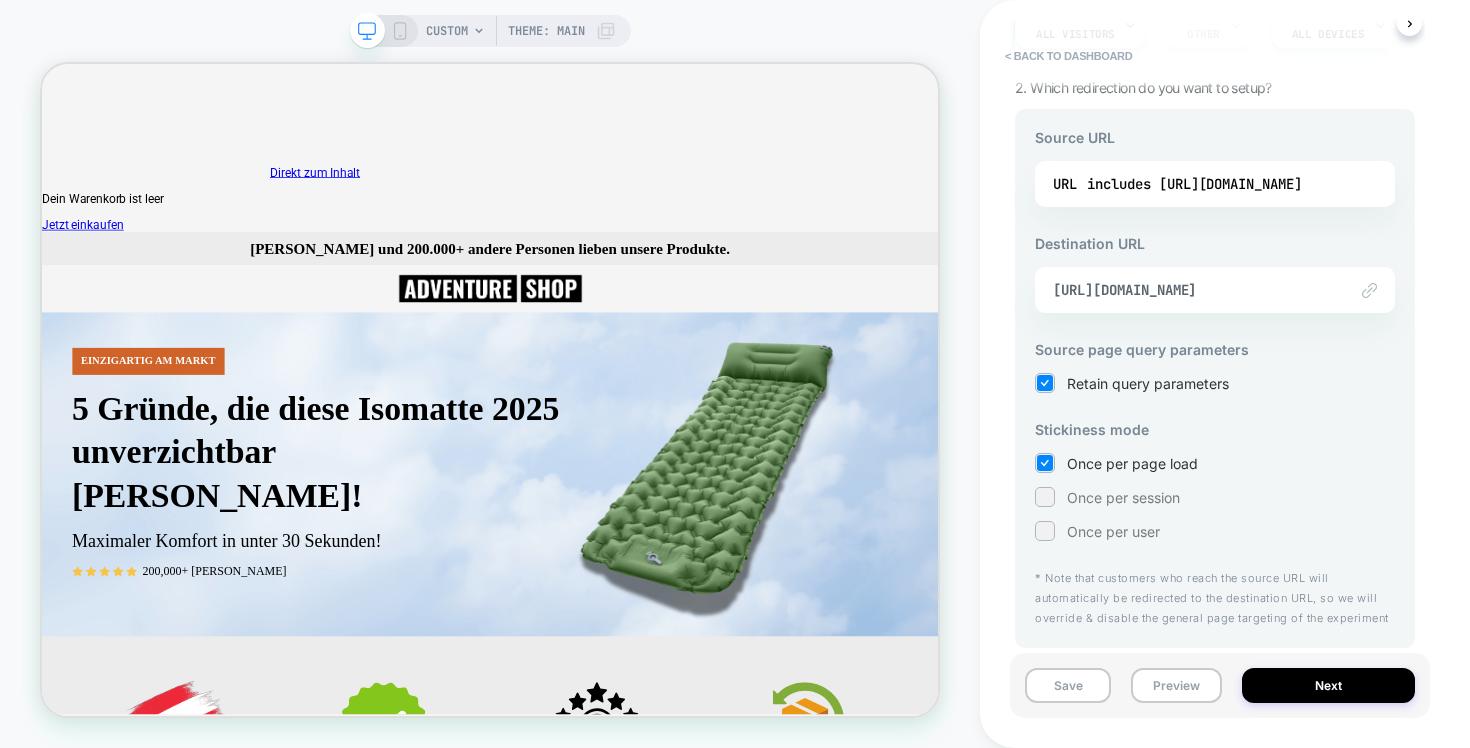 click on "Once per user" at bounding box center [1113, 531] 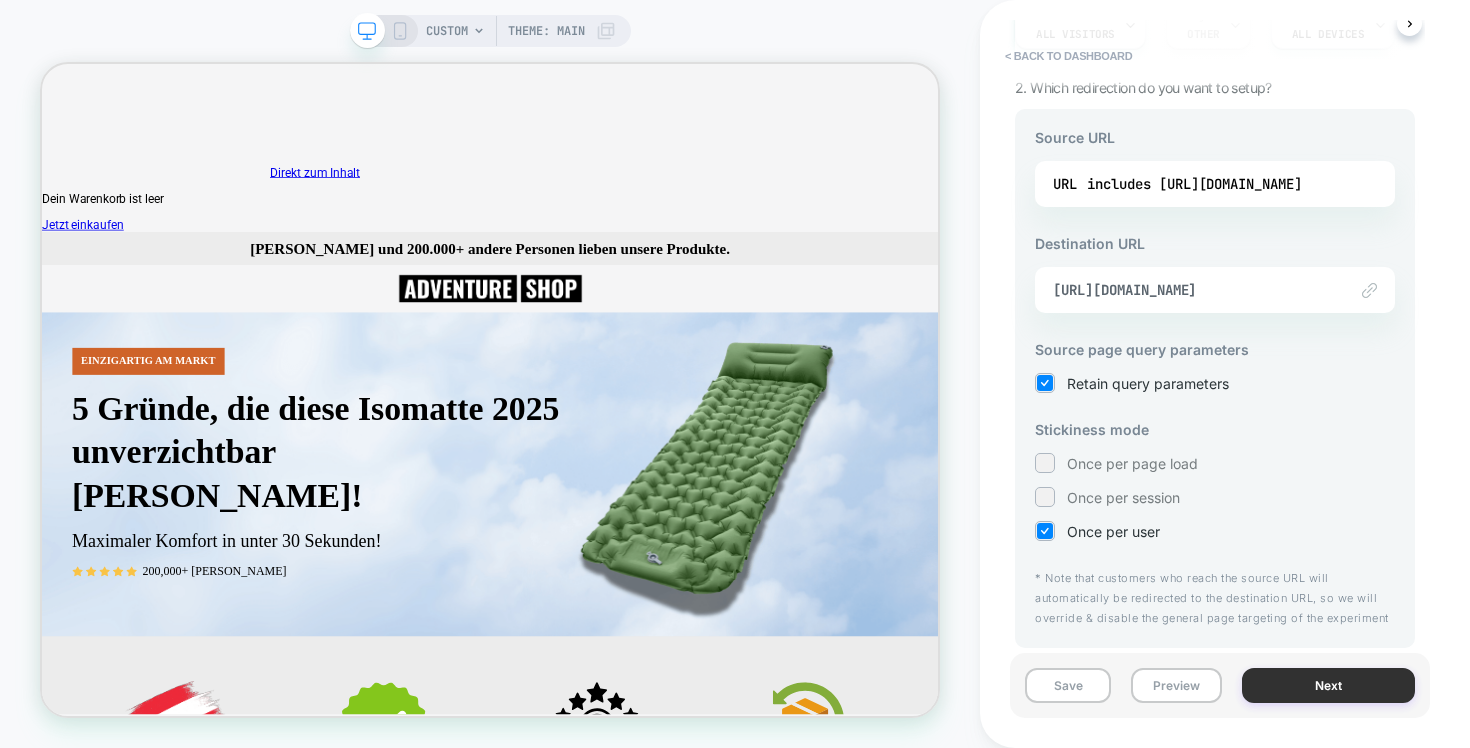 click on "Next" at bounding box center [1328, 685] 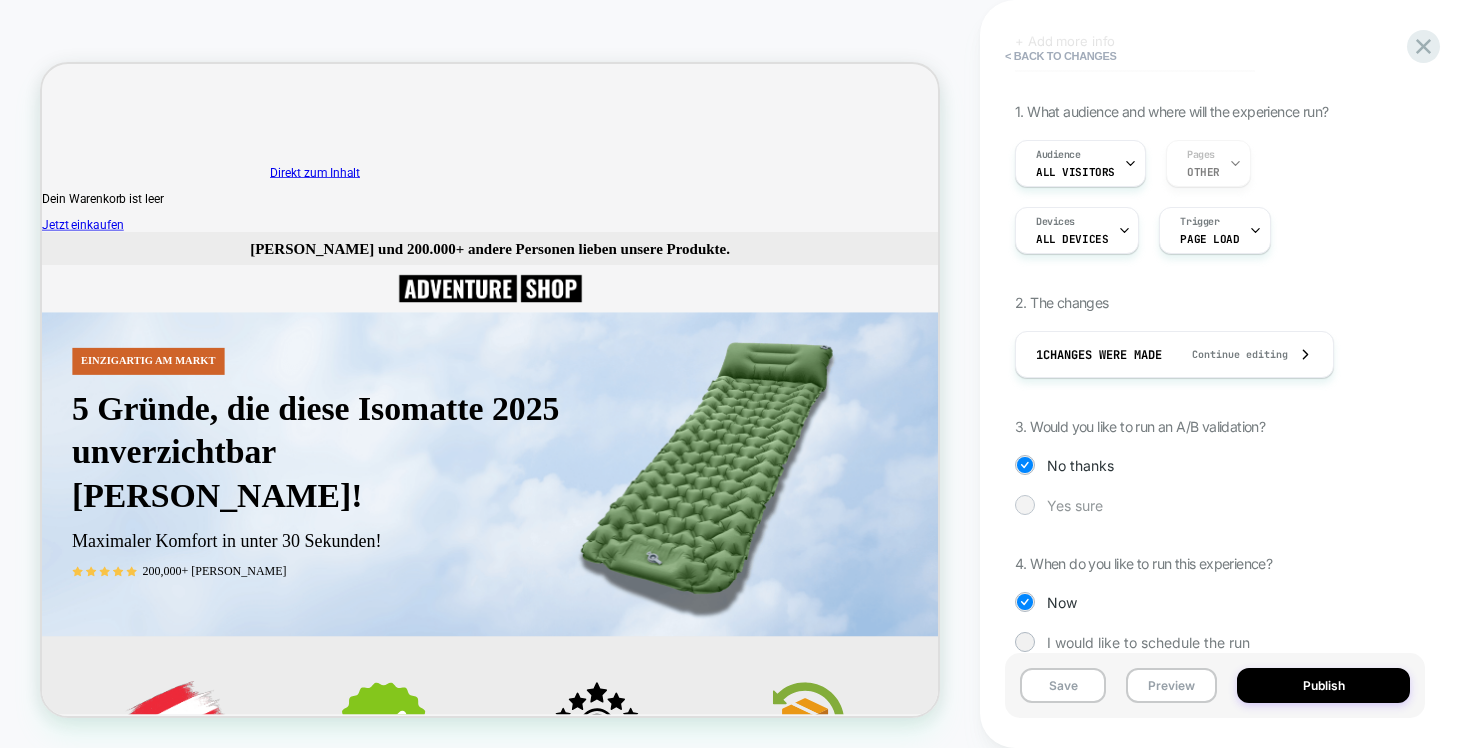 click on "Yes sure" at bounding box center [1075, 505] 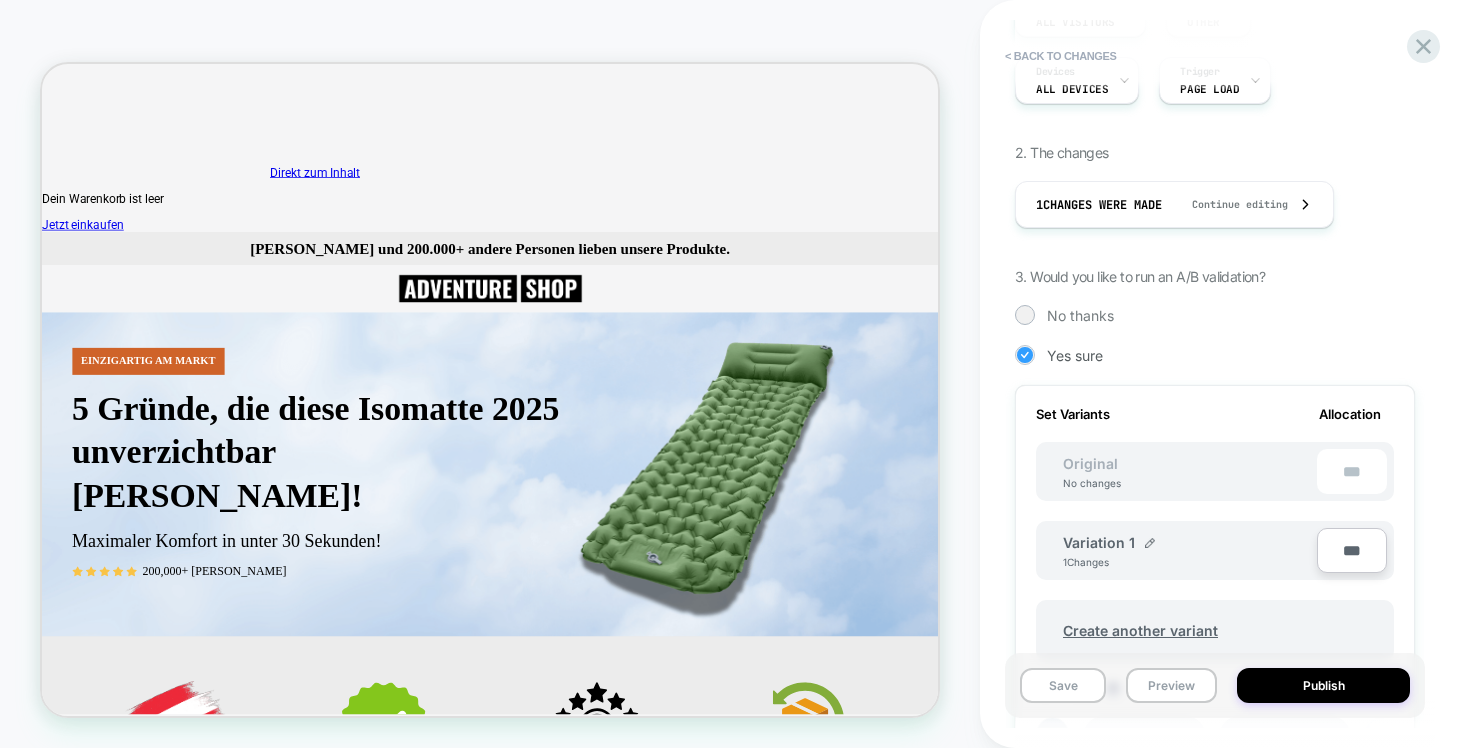 scroll, scrollTop: 618, scrollLeft: 0, axis: vertical 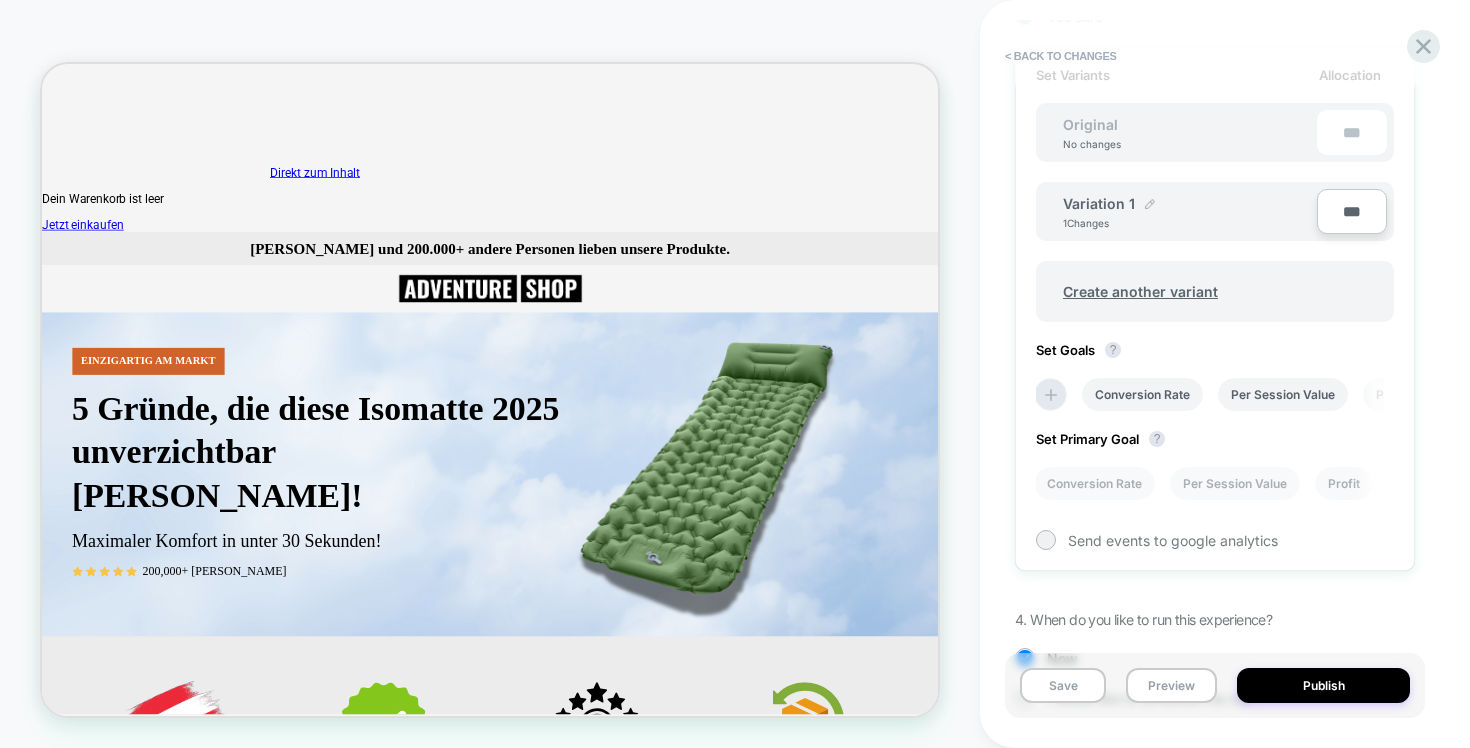 click at bounding box center [1150, 205] 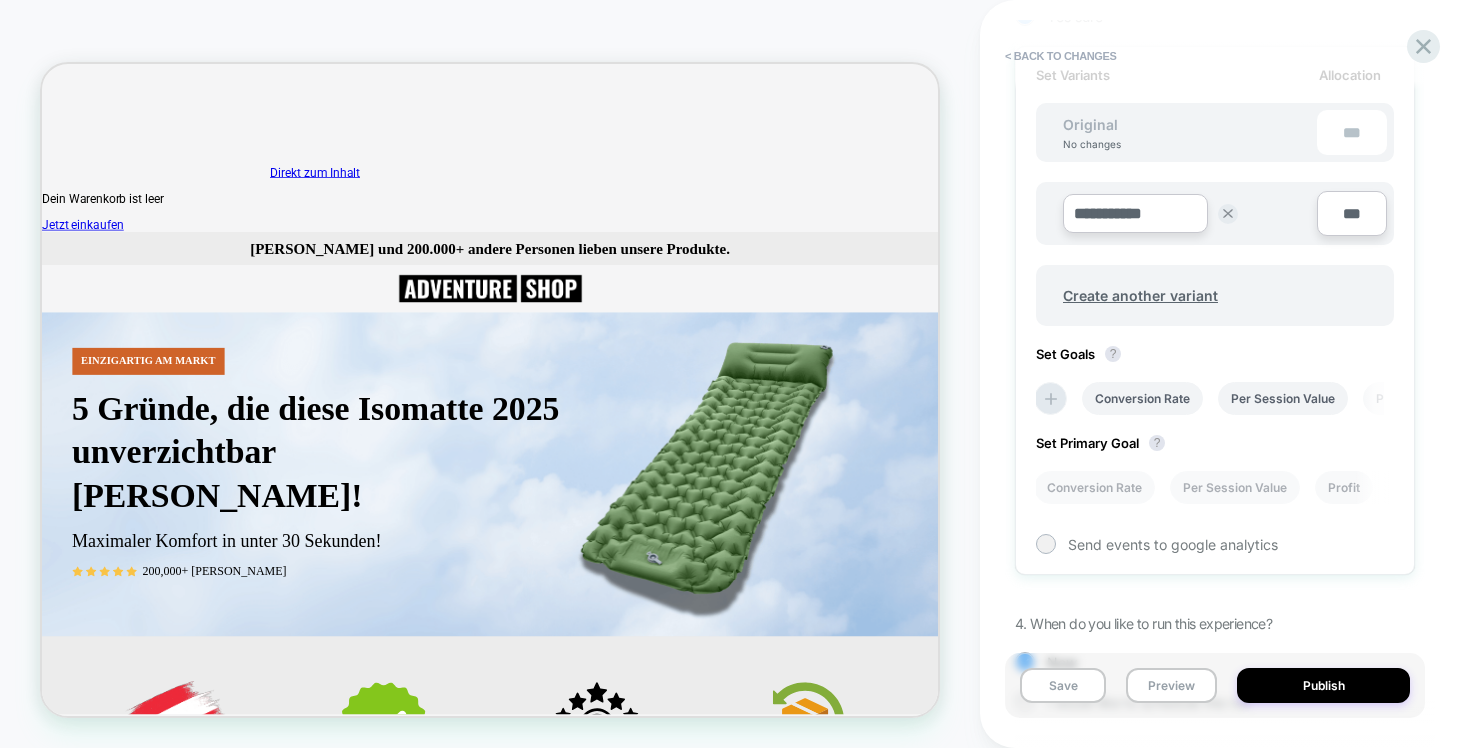 drag, startPoint x: 1149, startPoint y: 216, endPoint x: 995, endPoint y: 216, distance: 154 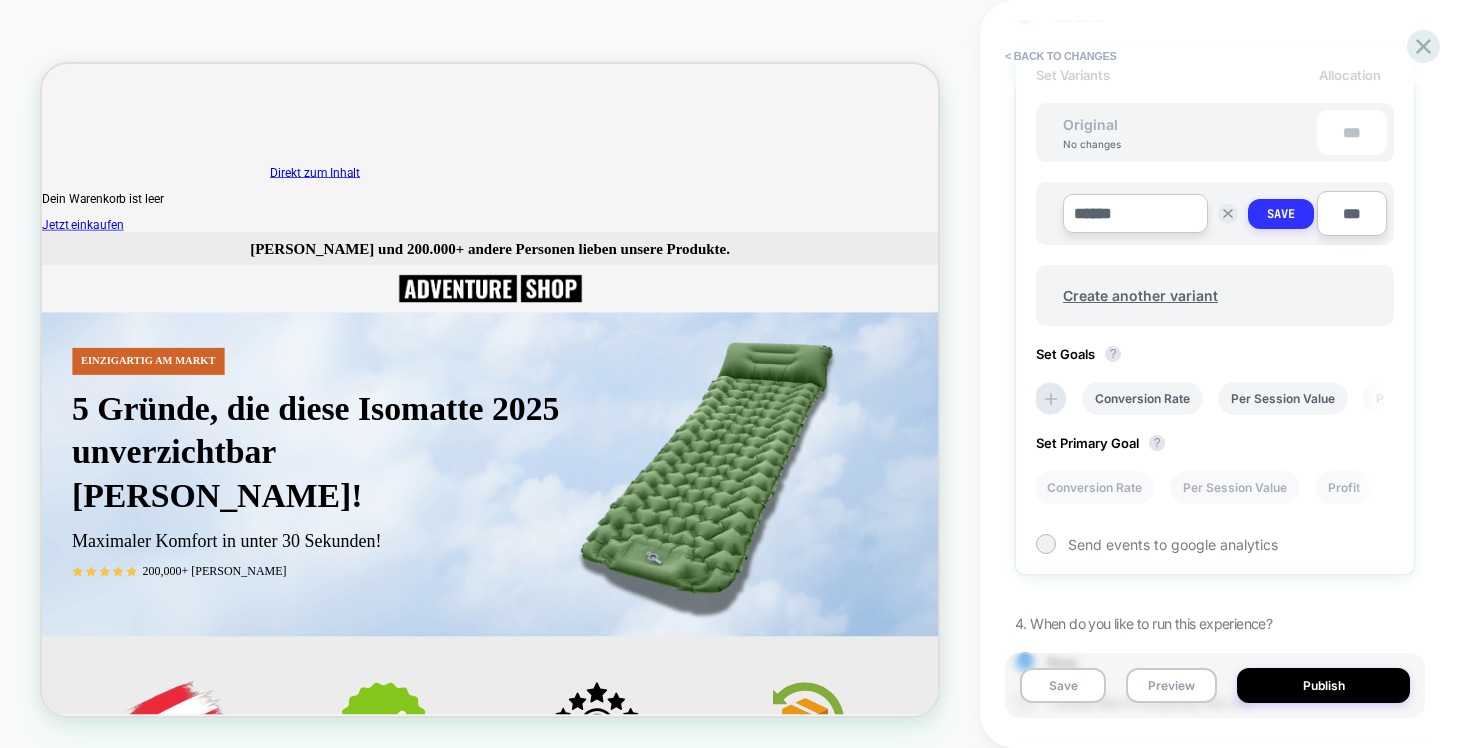 type on "******" 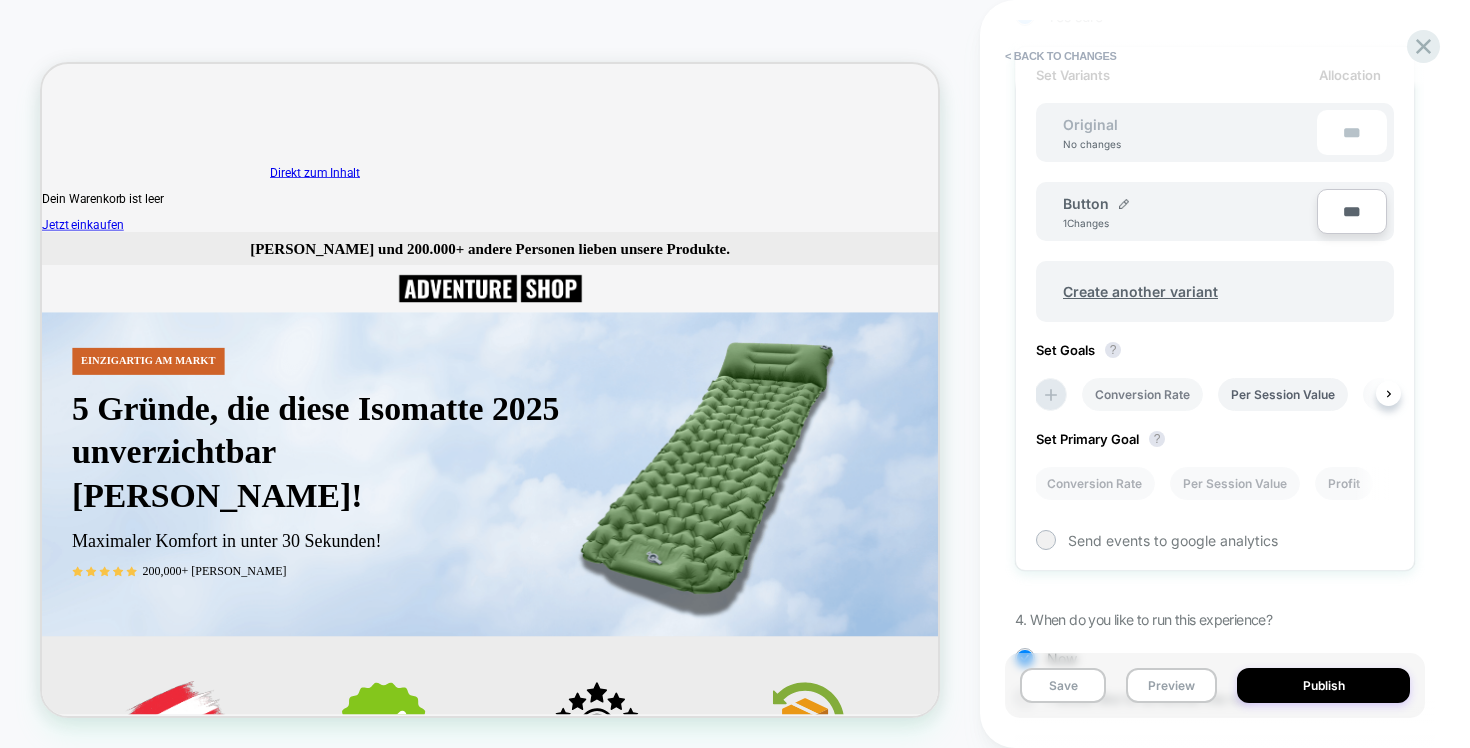 click on "Conversion Rate" at bounding box center [1142, 394] 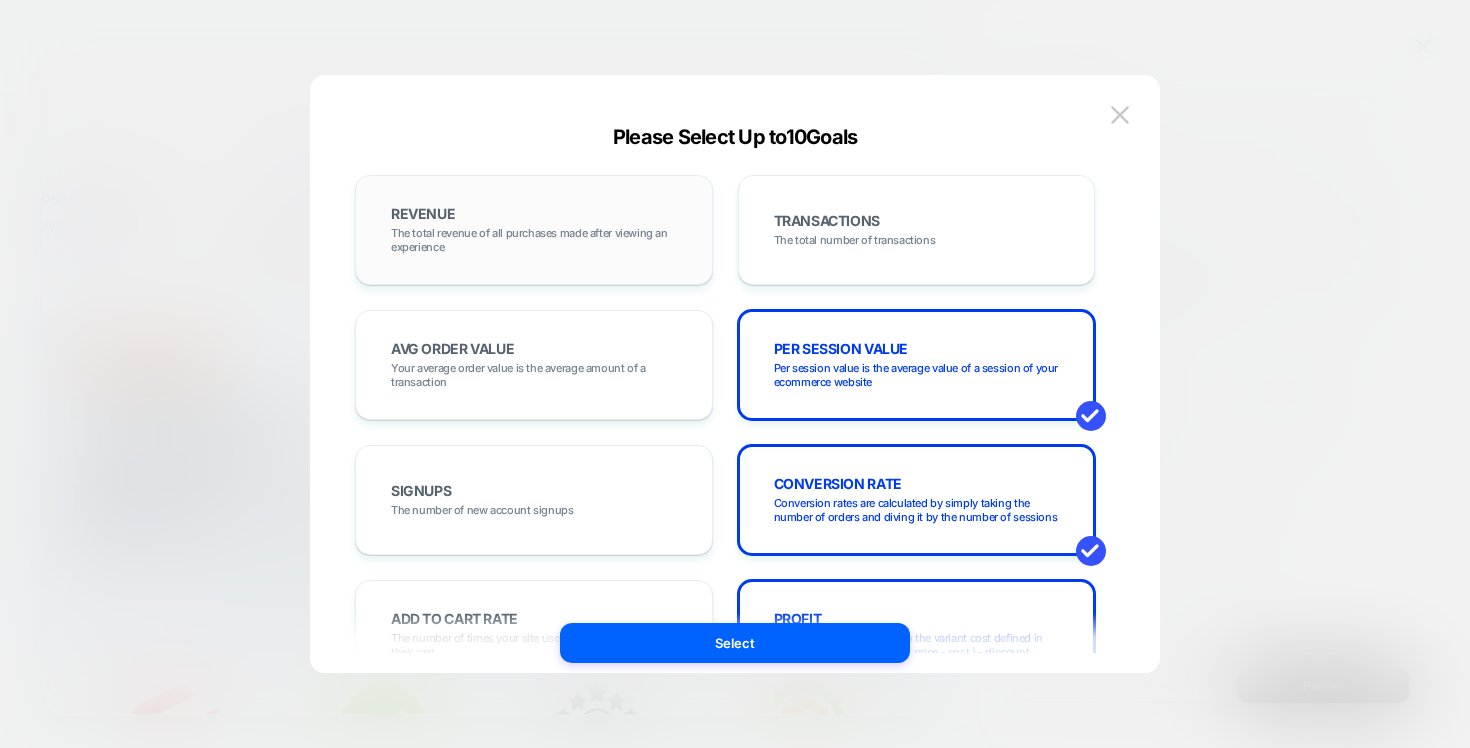 click on "The total revenue of all purchases made after viewing an experience" at bounding box center (534, 240) 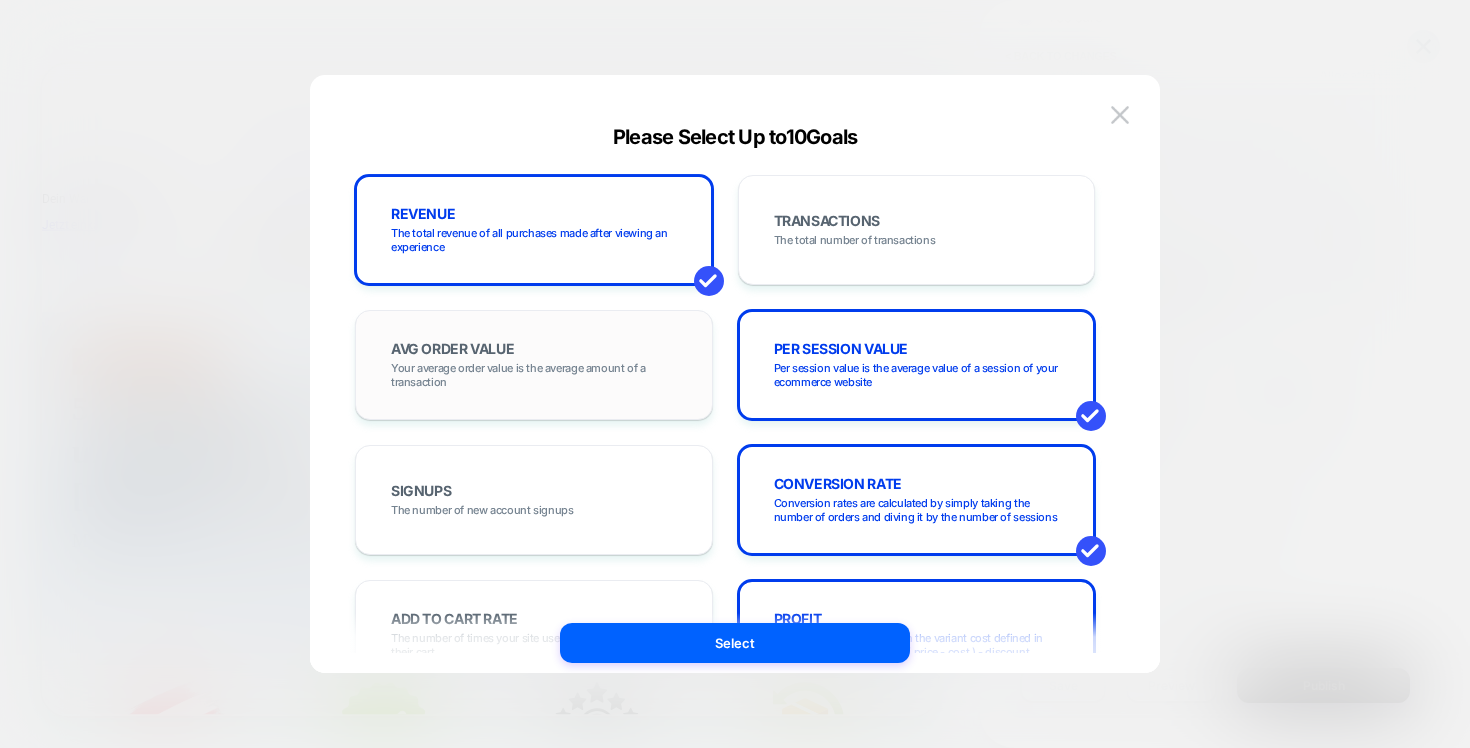click on "AVG ORDER VALUE Your average order value is the average amount of a transaction" at bounding box center (534, 365) 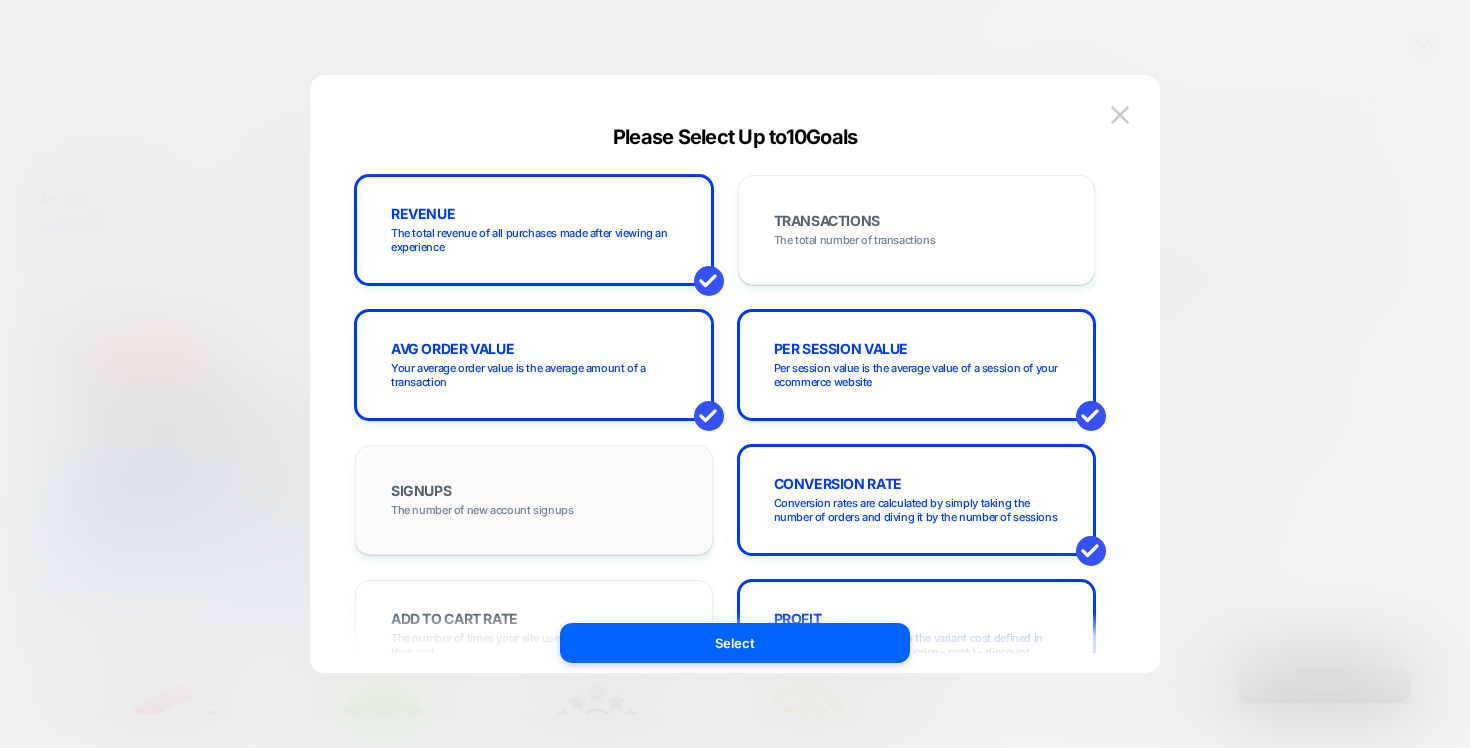 click on "SIGNUPS The number of new account signups" at bounding box center (534, 500) 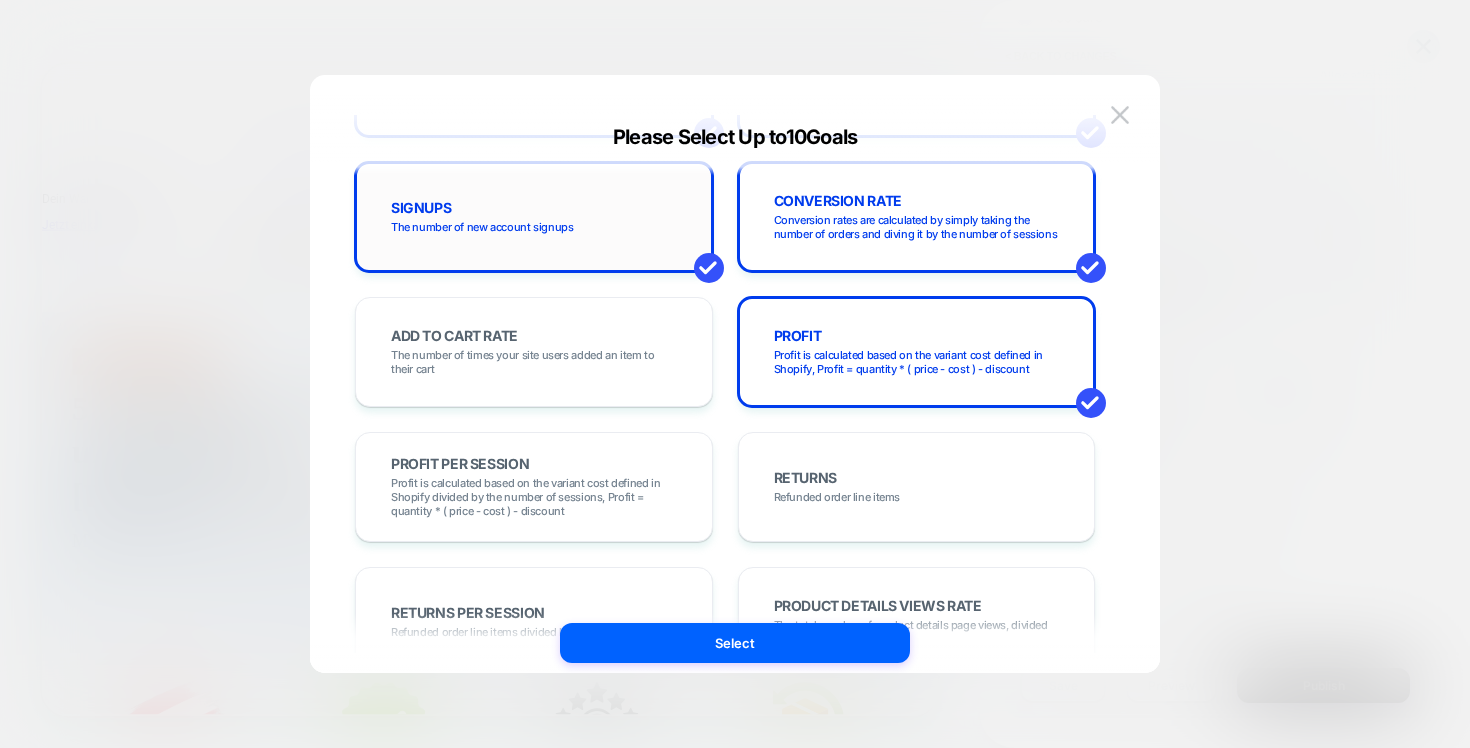 scroll, scrollTop: 282, scrollLeft: 0, axis: vertical 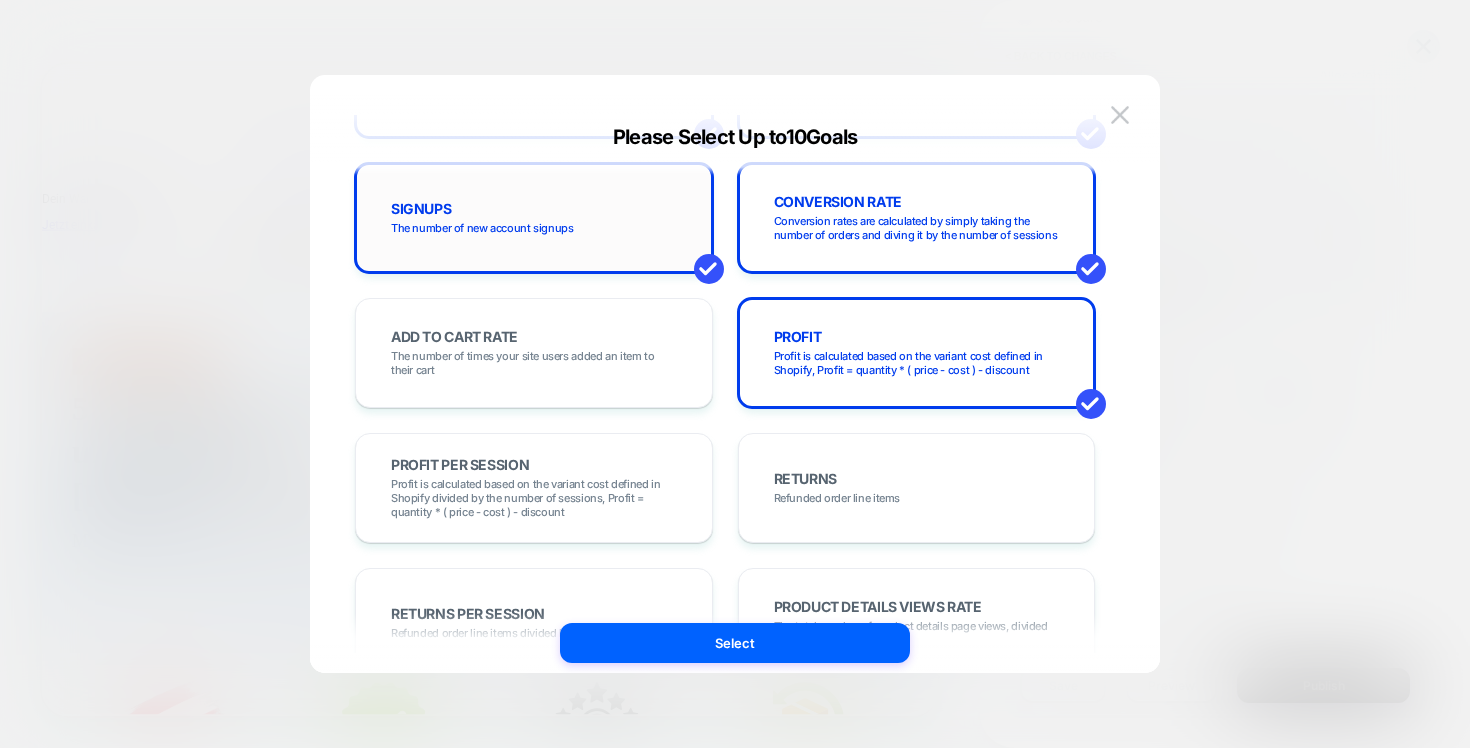 click on "The number of new account signups" at bounding box center (482, 228) 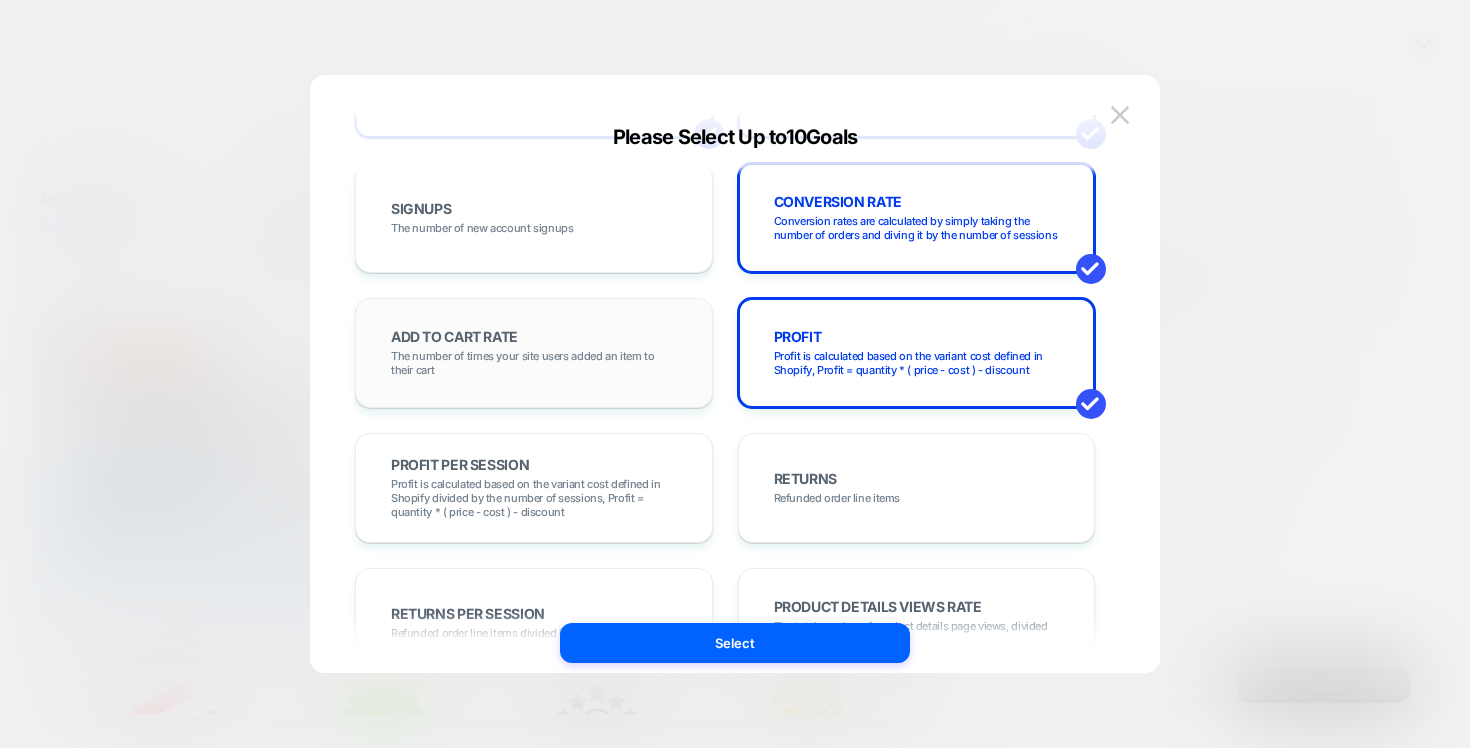 click on "ADD TO CART RATE The number of times your site users added an item to their cart" at bounding box center [534, 353] 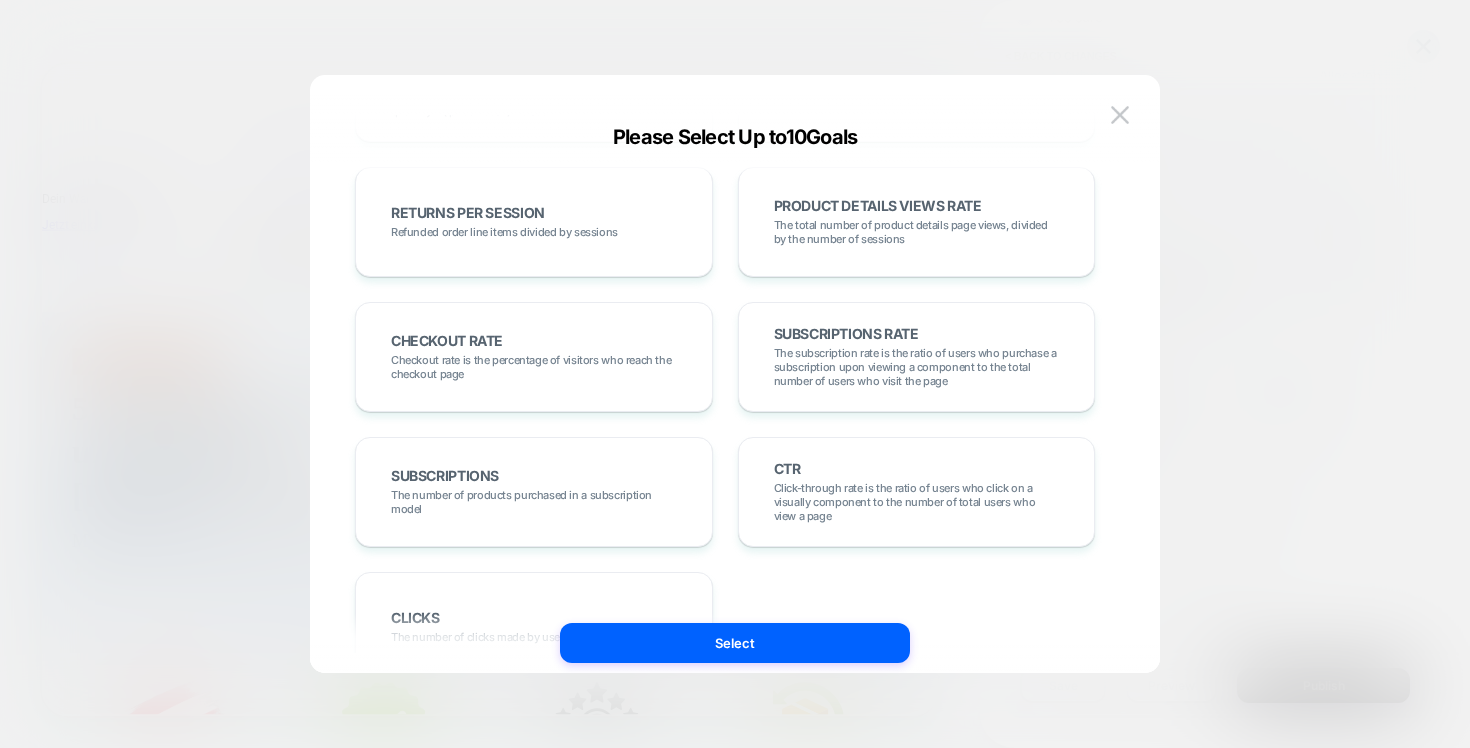 scroll, scrollTop: 771, scrollLeft: 0, axis: vertical 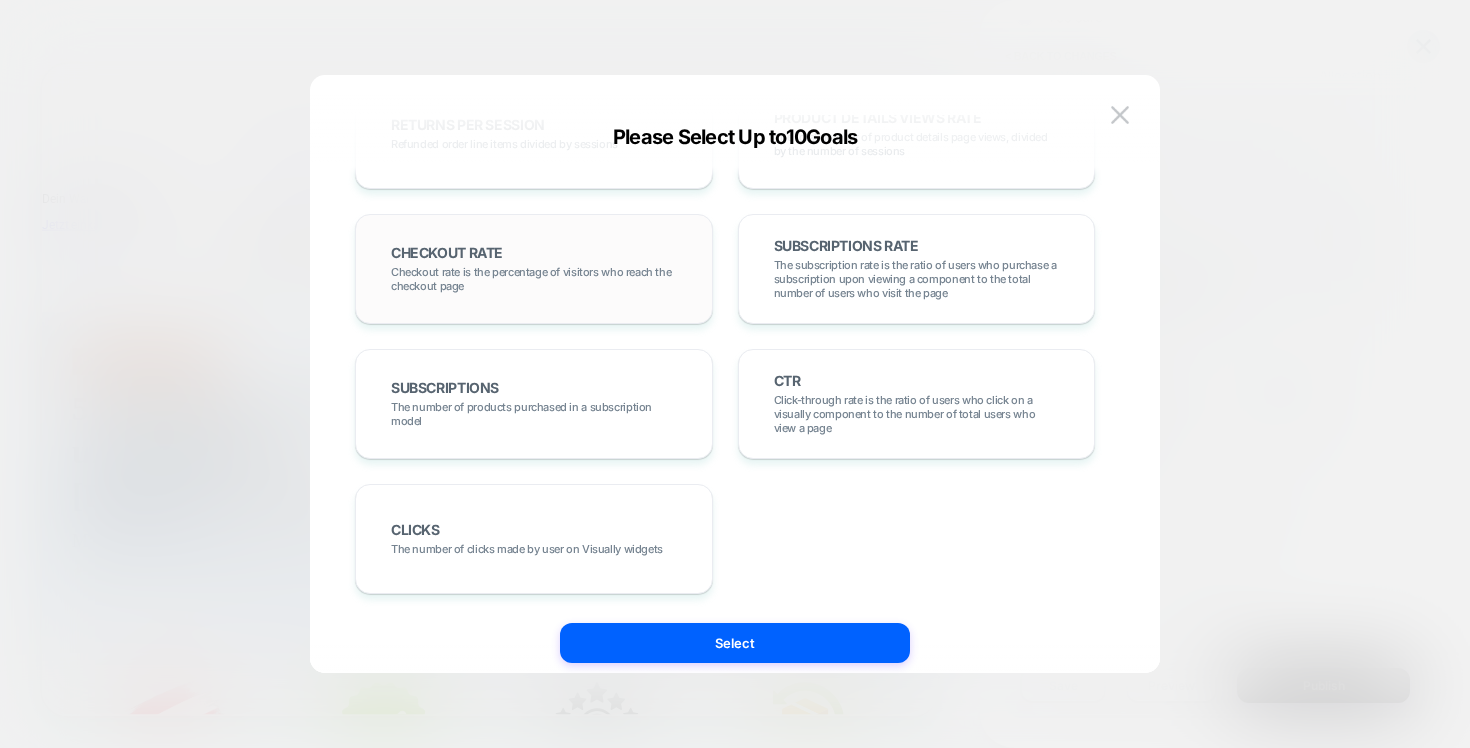 click on "CHECKOUT RATE Checkout rate is the percentage of visitors who reach the checkout page" at bounding box center (534, 269) 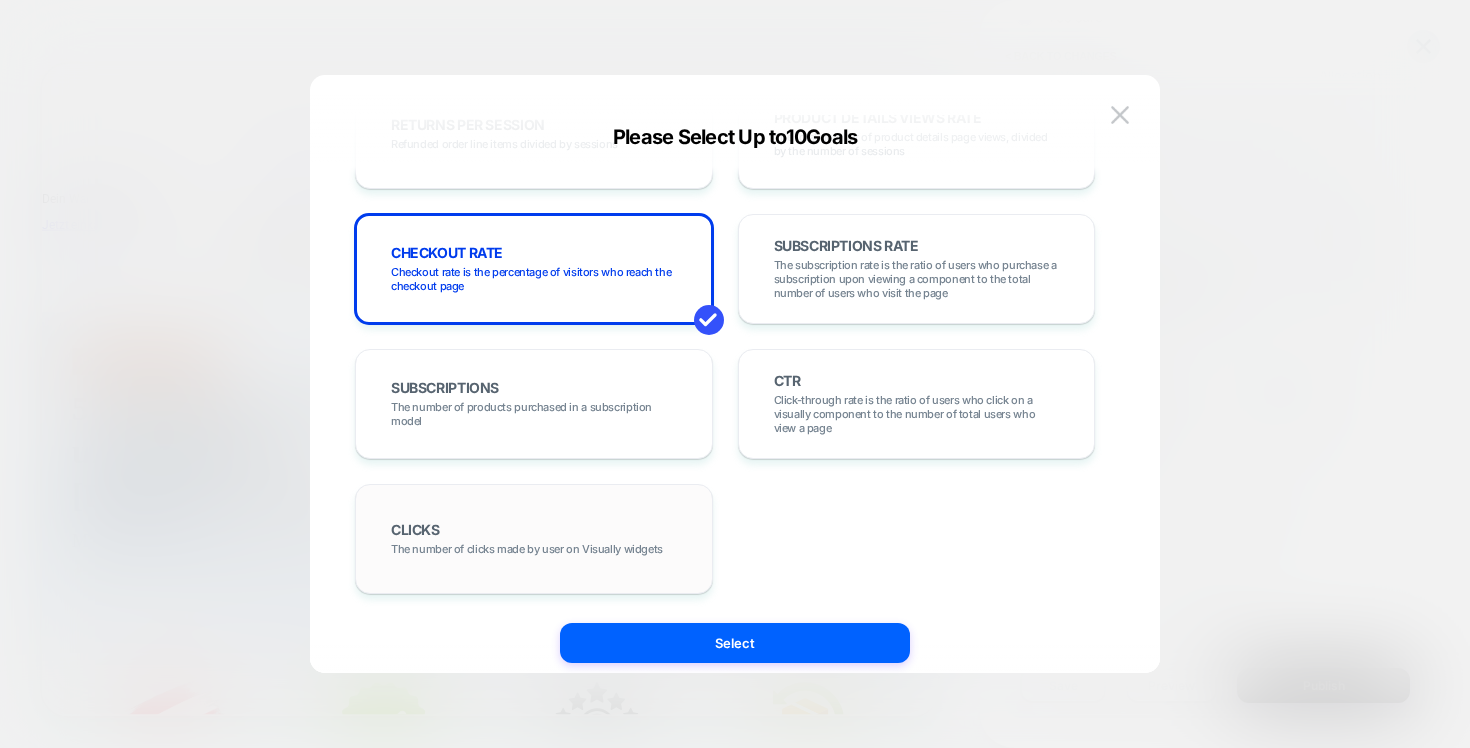 scroll, scrollTop: 772, scrollLeft: 0, axis: vertical 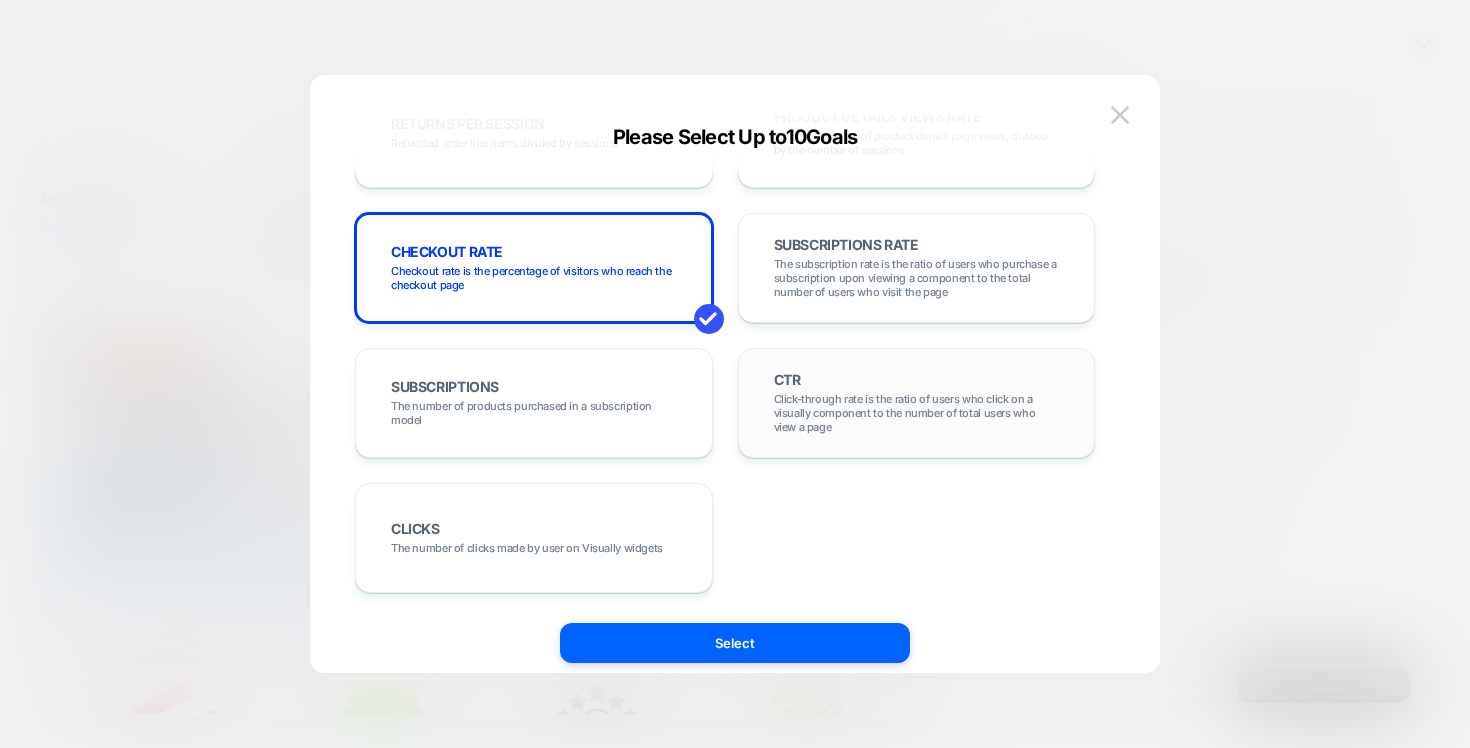 click on "Click-through rate is the ratio of users who click on a visually component to the number of total users who view a page" at bounding box center [917, 413] 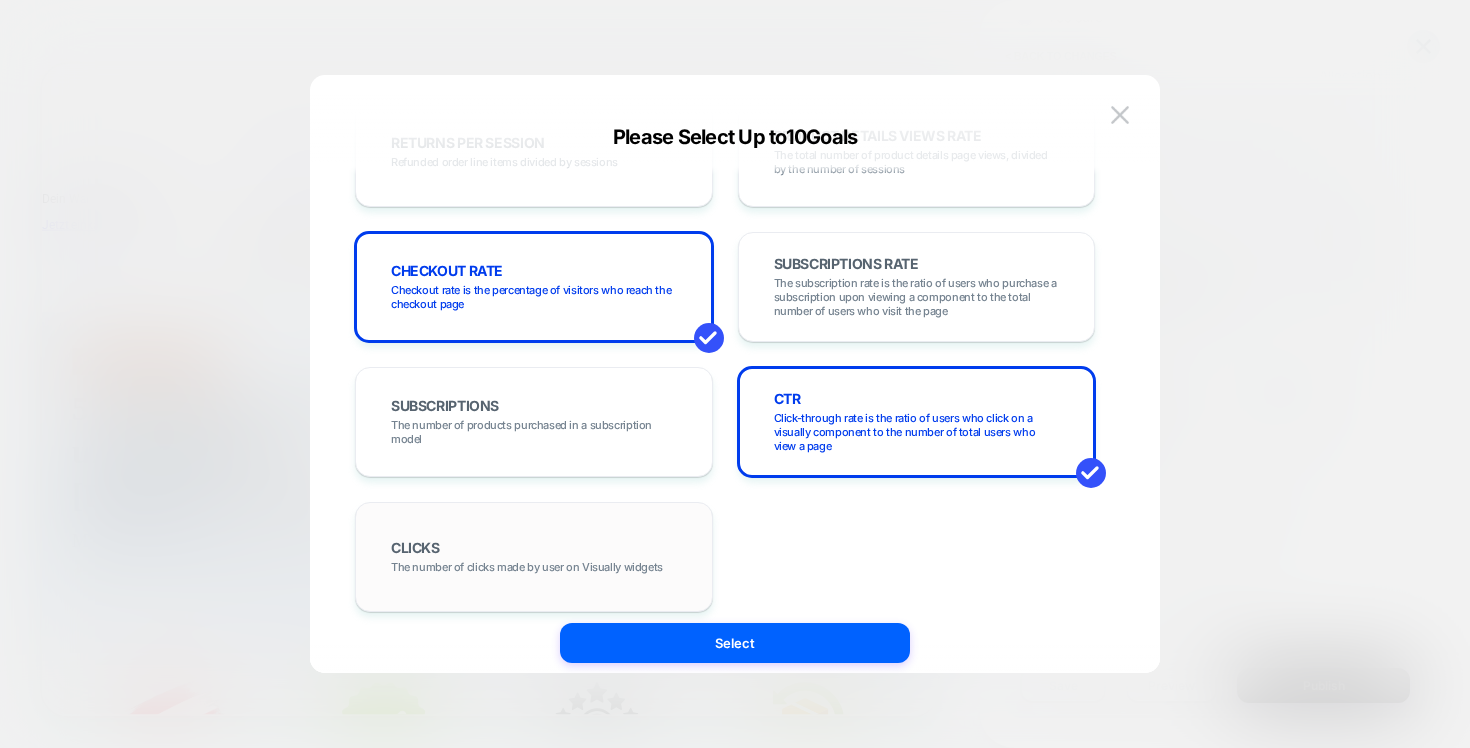 click on "CLICKS The number of clicks made by user on Visually widgets" at bounding box center (534, 557) 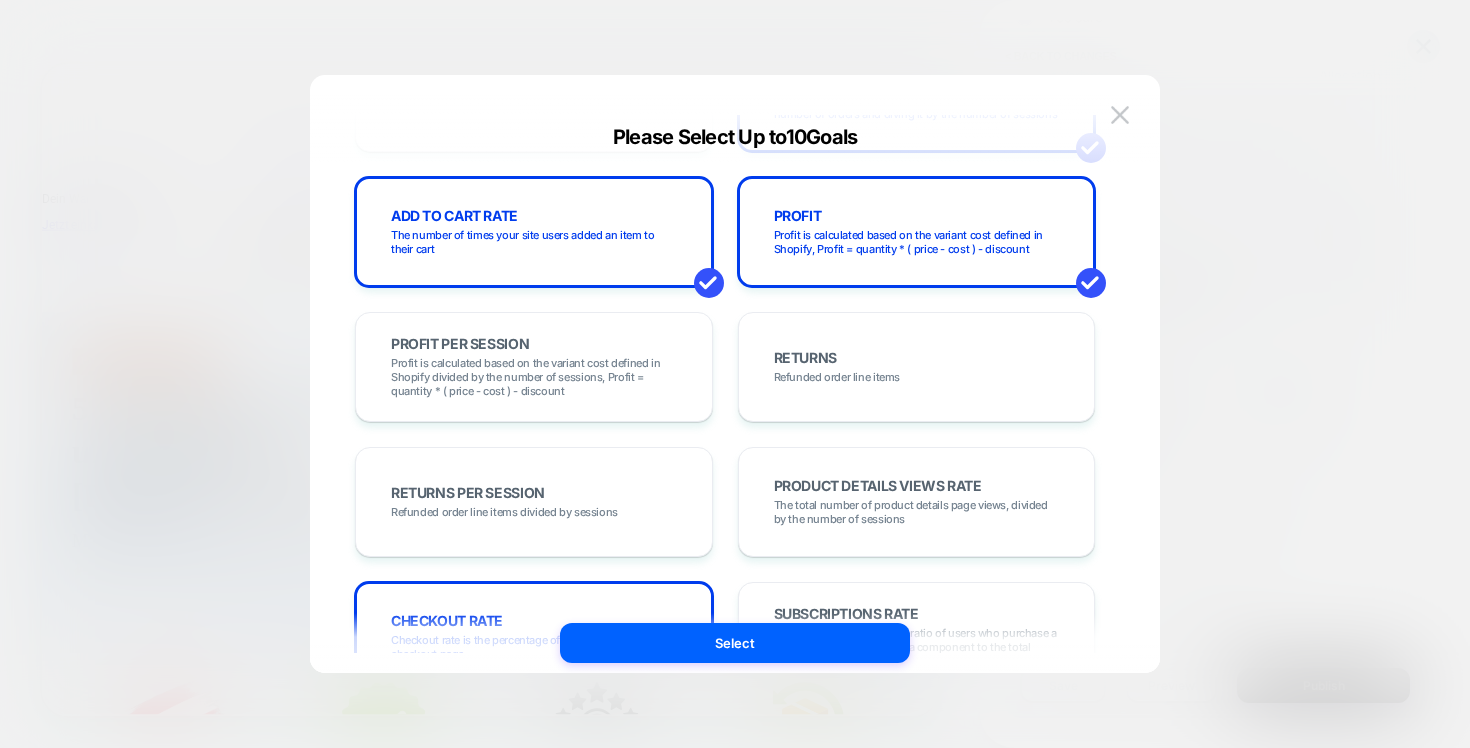 scroll, scrollTop: 364, scrollLeft: 0, axis: vertical 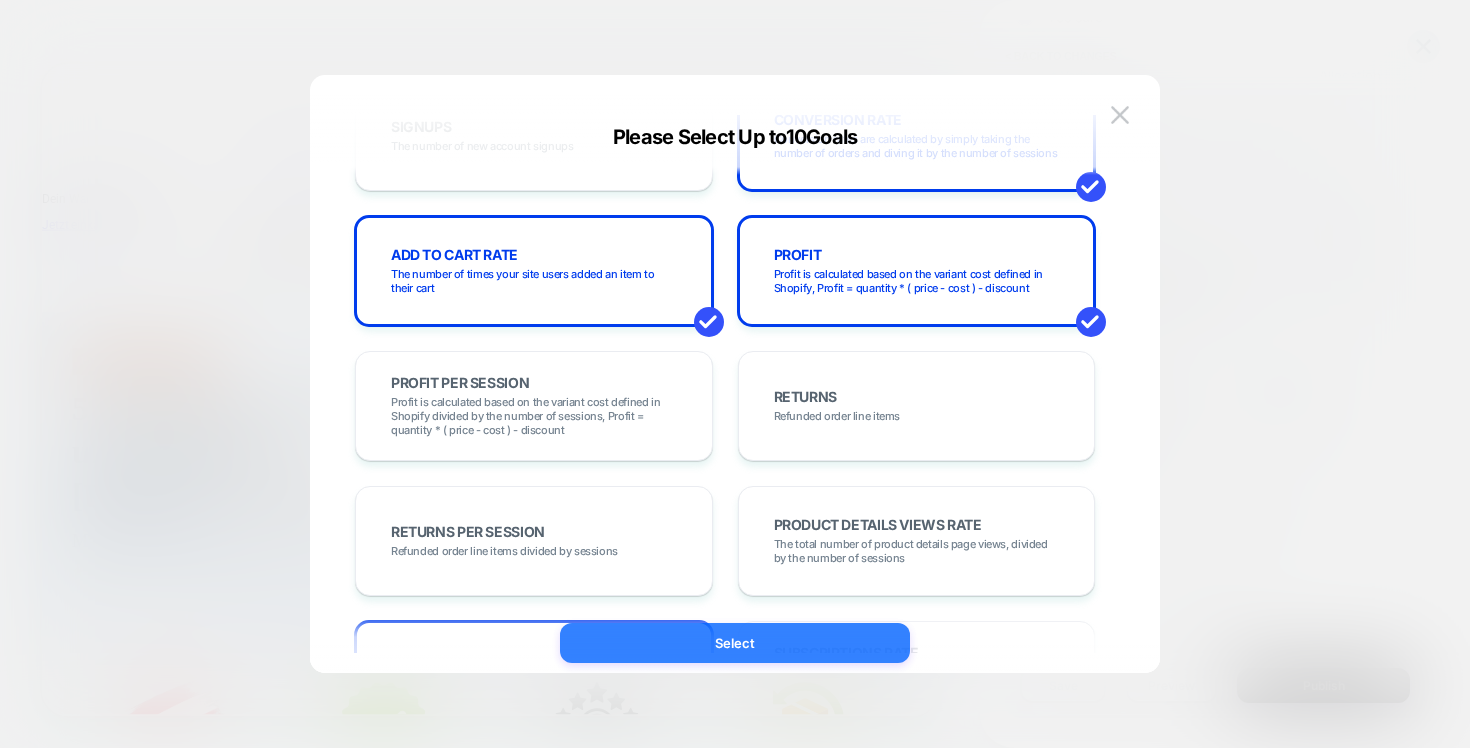 click on "Select" at bounding box center [735, 643] 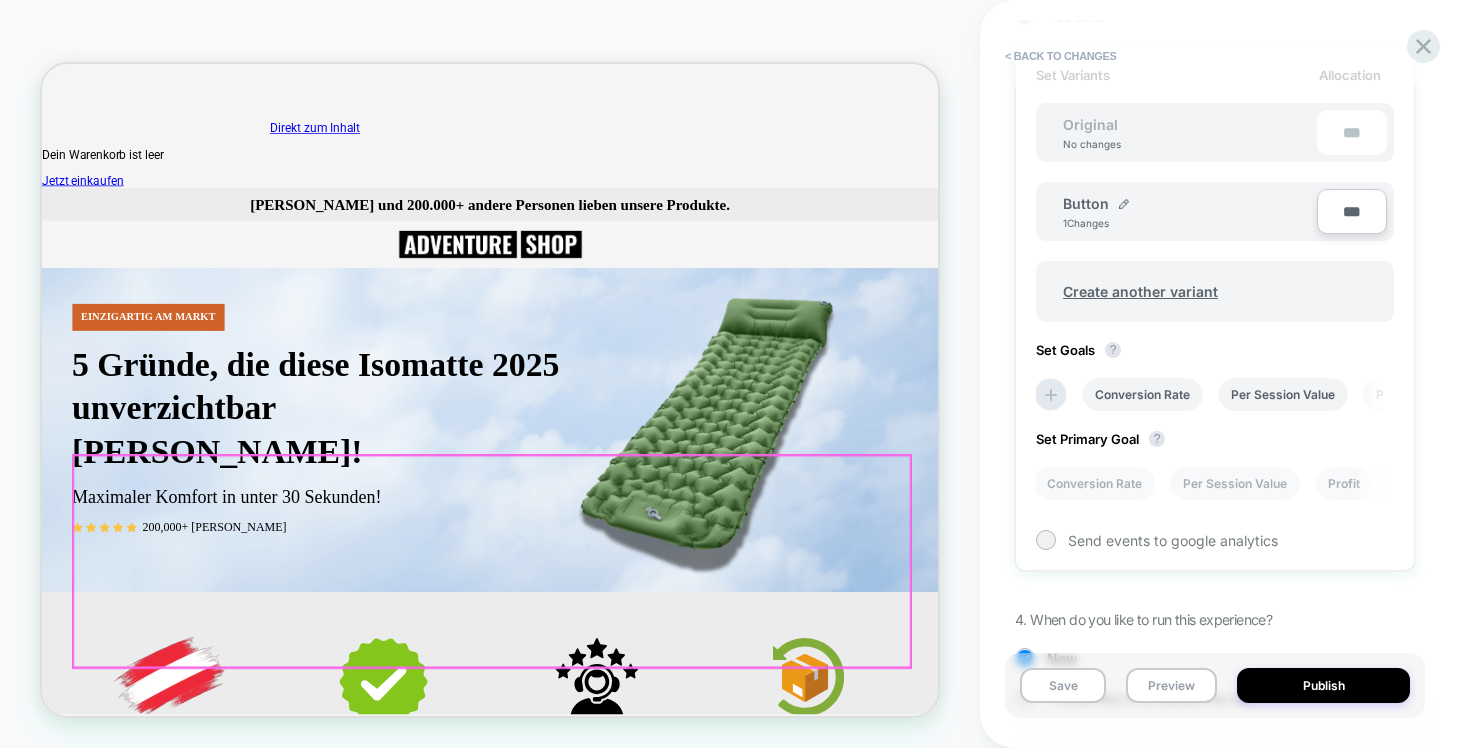 scroll, scrollTop: 70, scrollLeft: 0, axis: vertical 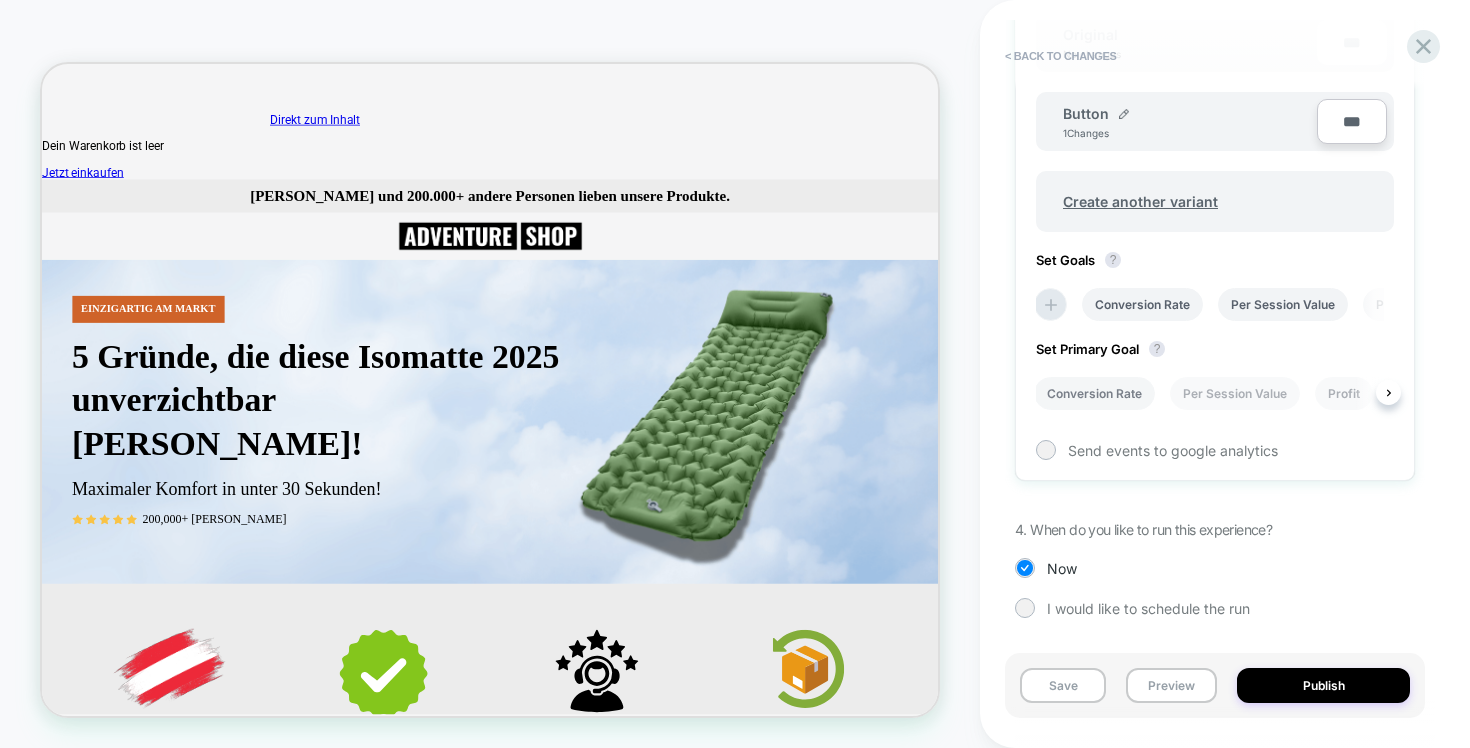 click on "Conversion Rate" at bounding box center [1094, 393] 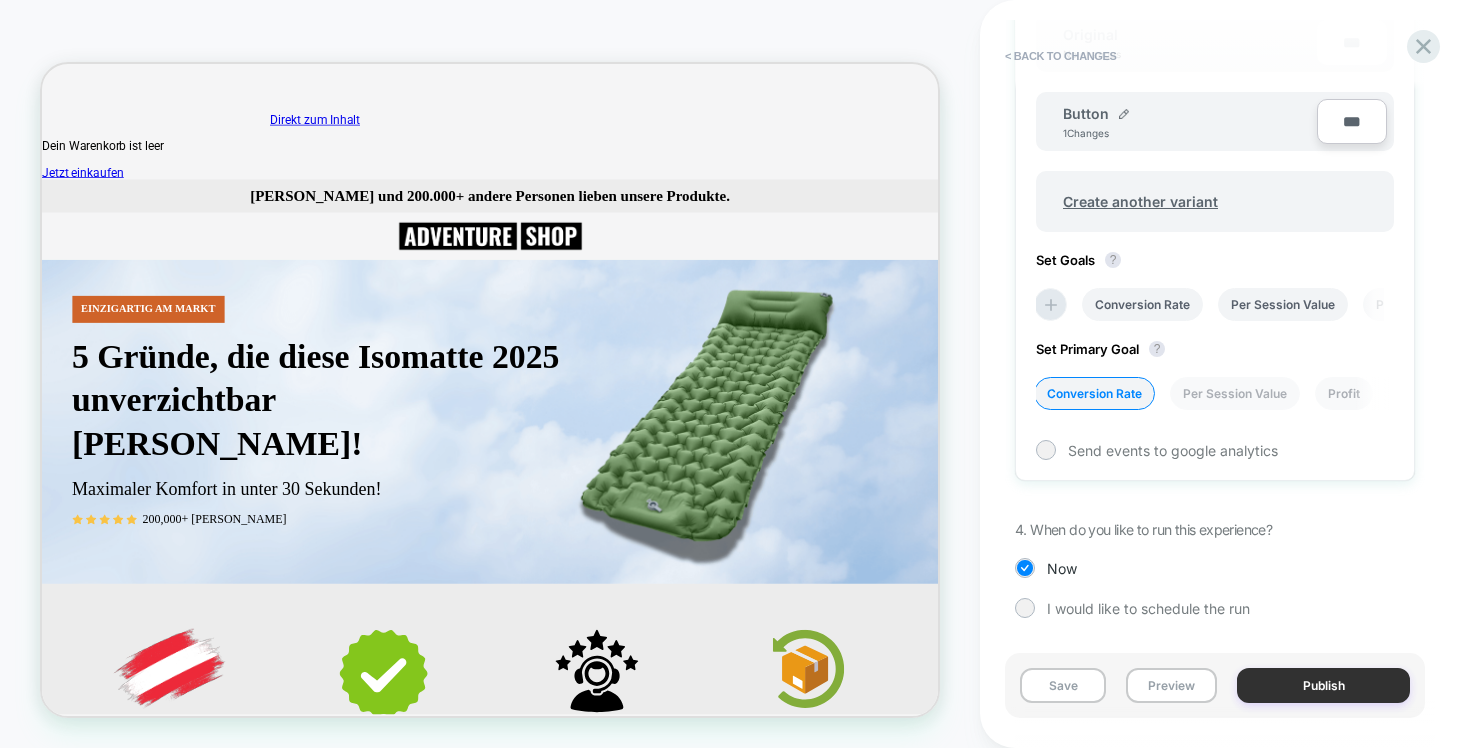 click on "Publish" at bounding box center [1323, 685] 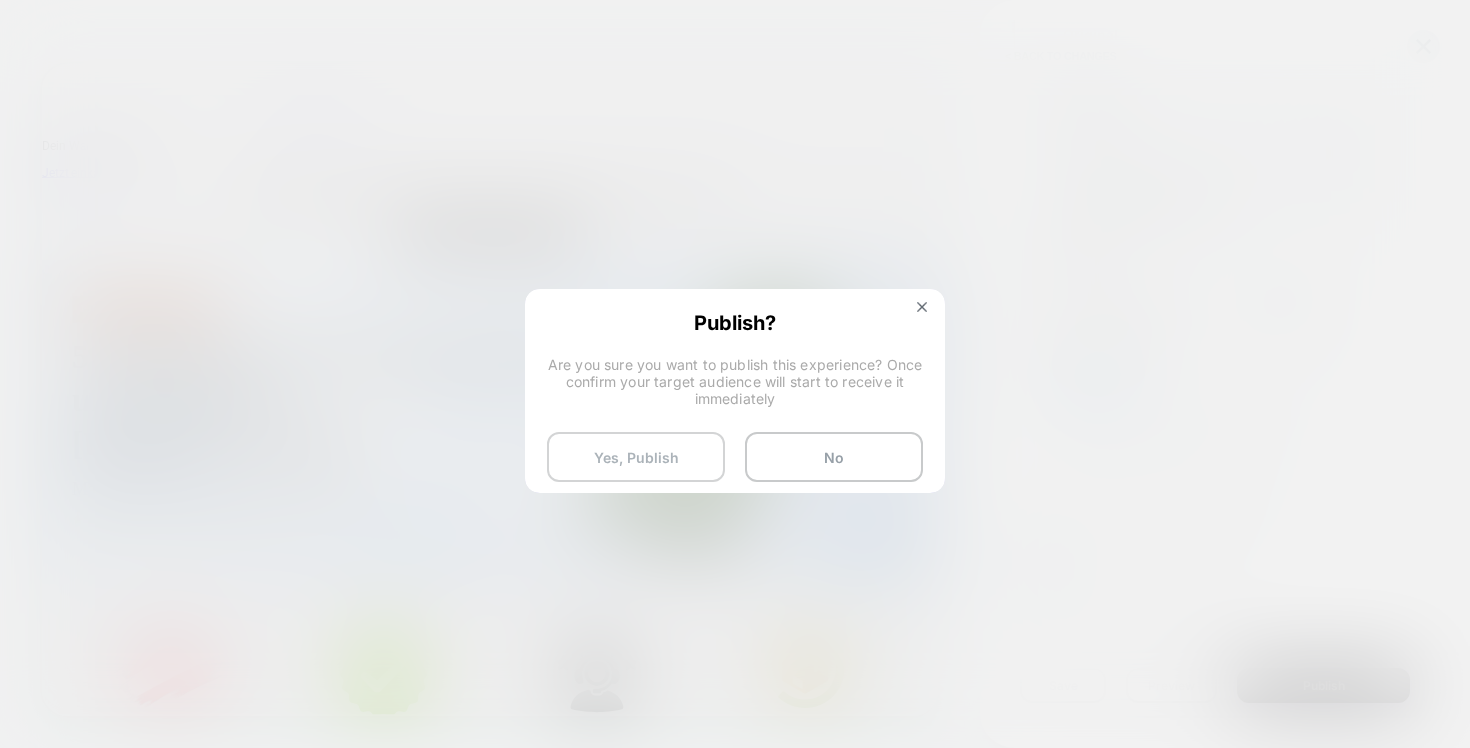 click on "Yes, Publish" at bounding box center [636, 457] 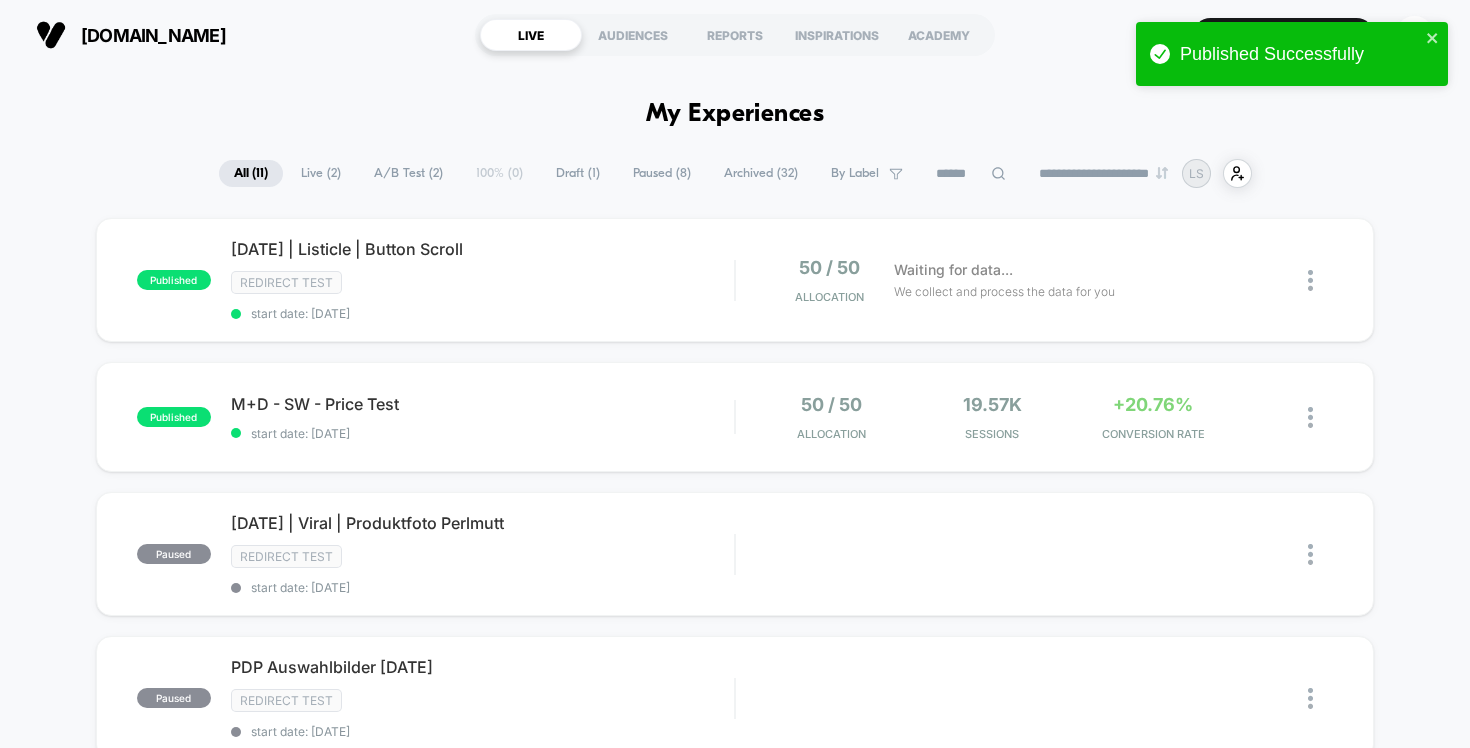 click on "**********" at bounding box center [735, 1843] 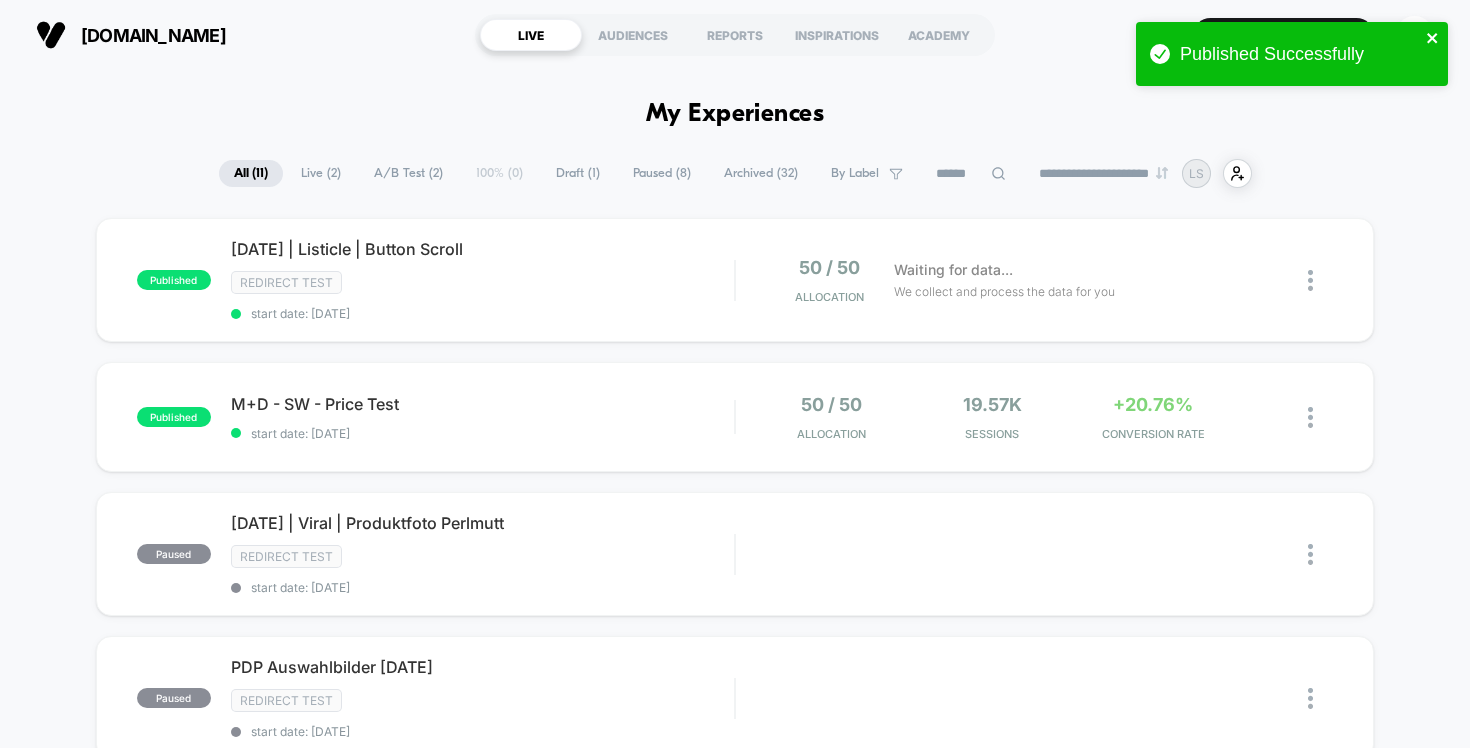 click 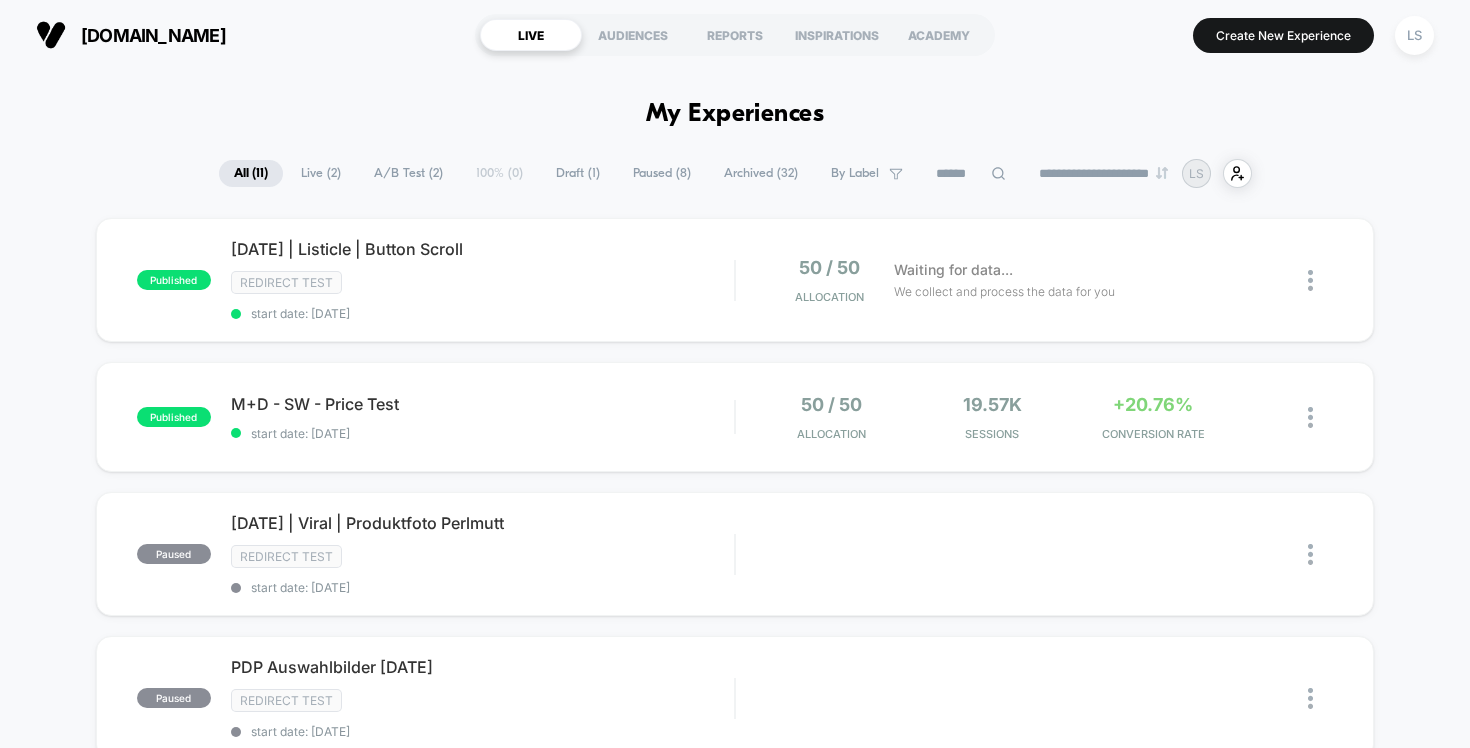 drag, startPoint x: 831, startPoint y: 114, endPoint x: 619, endPoint y: 114, distance: 212 